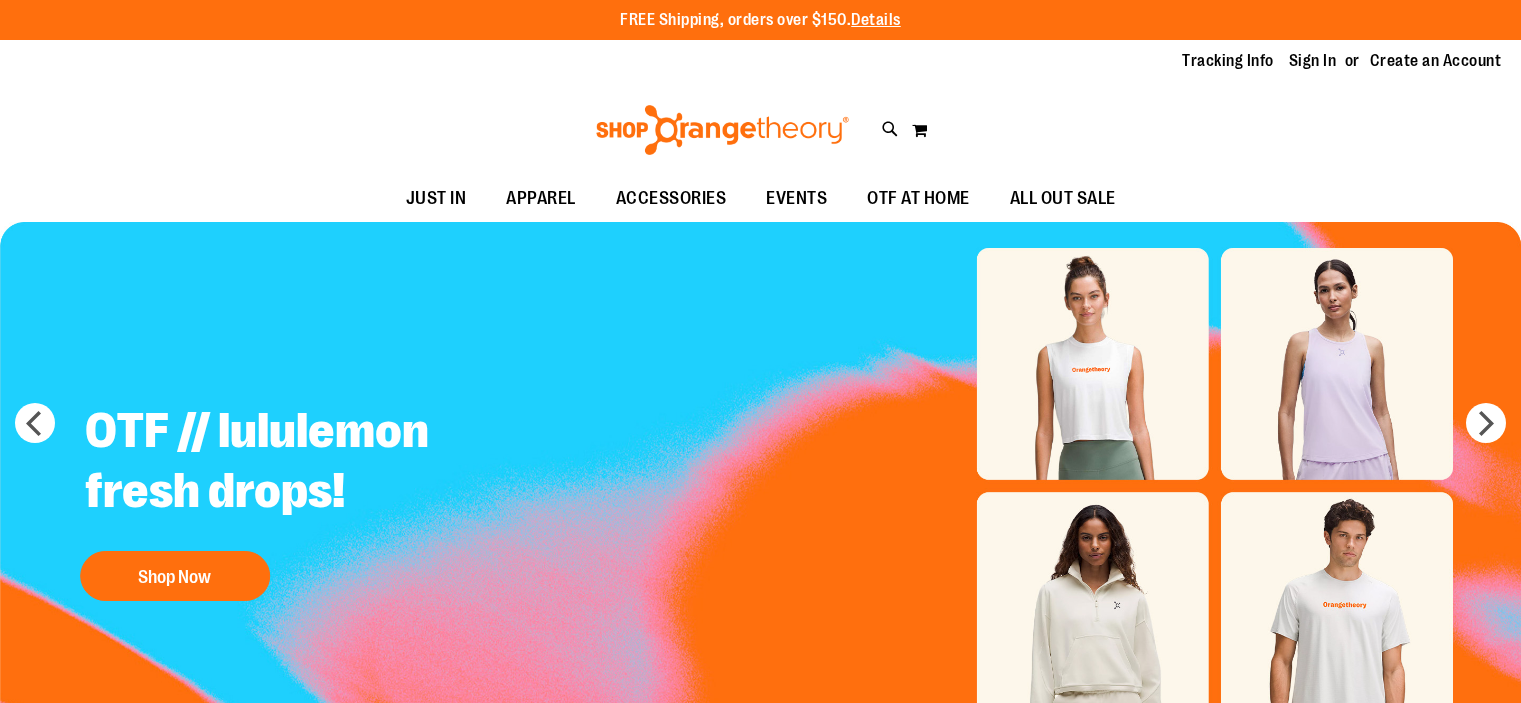 scroll, scrollTop: 0, scrollLeft: 0, axis: both 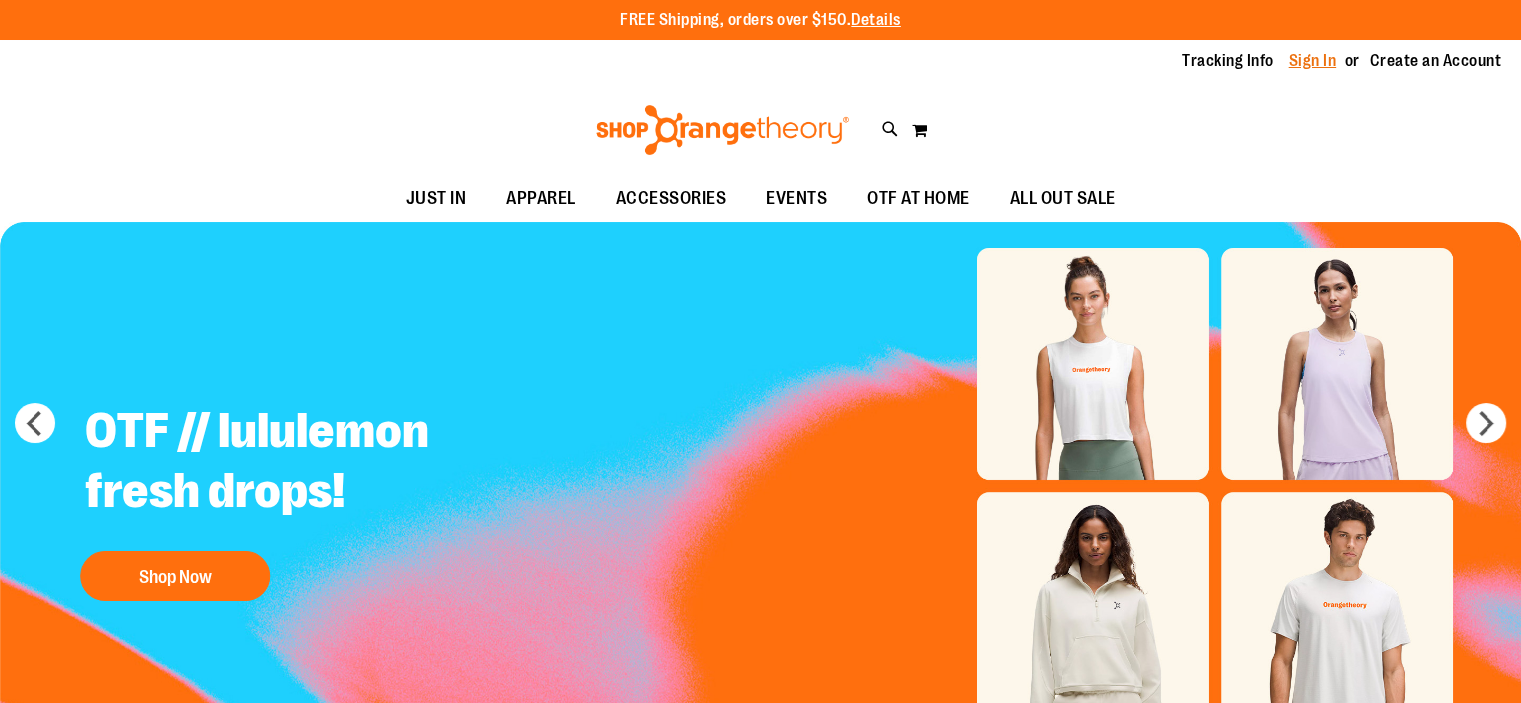 type on "**********" 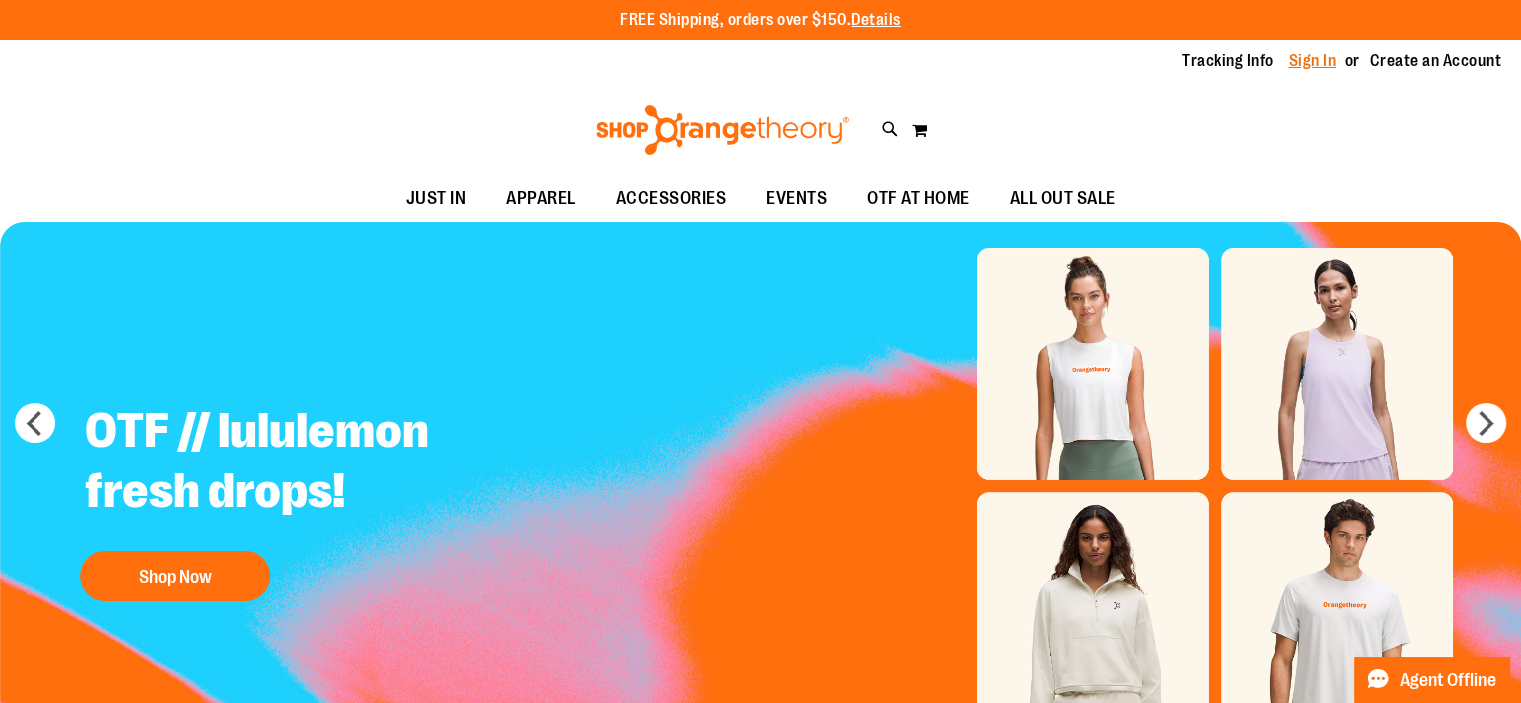 click on "Sign In" at bounding box center (1313, 61) 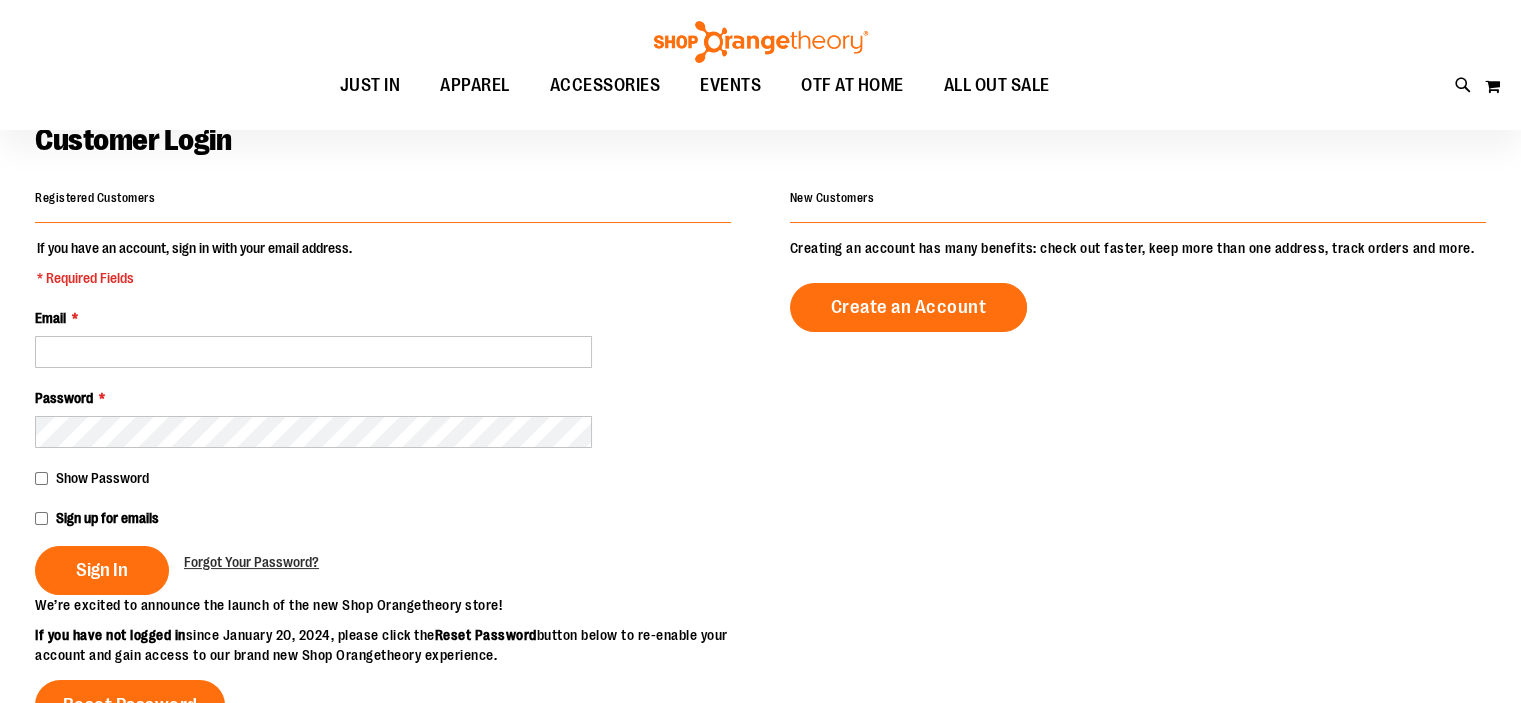 scroll, scrollTop: 139, scrollLeft: 0, axis: vertical 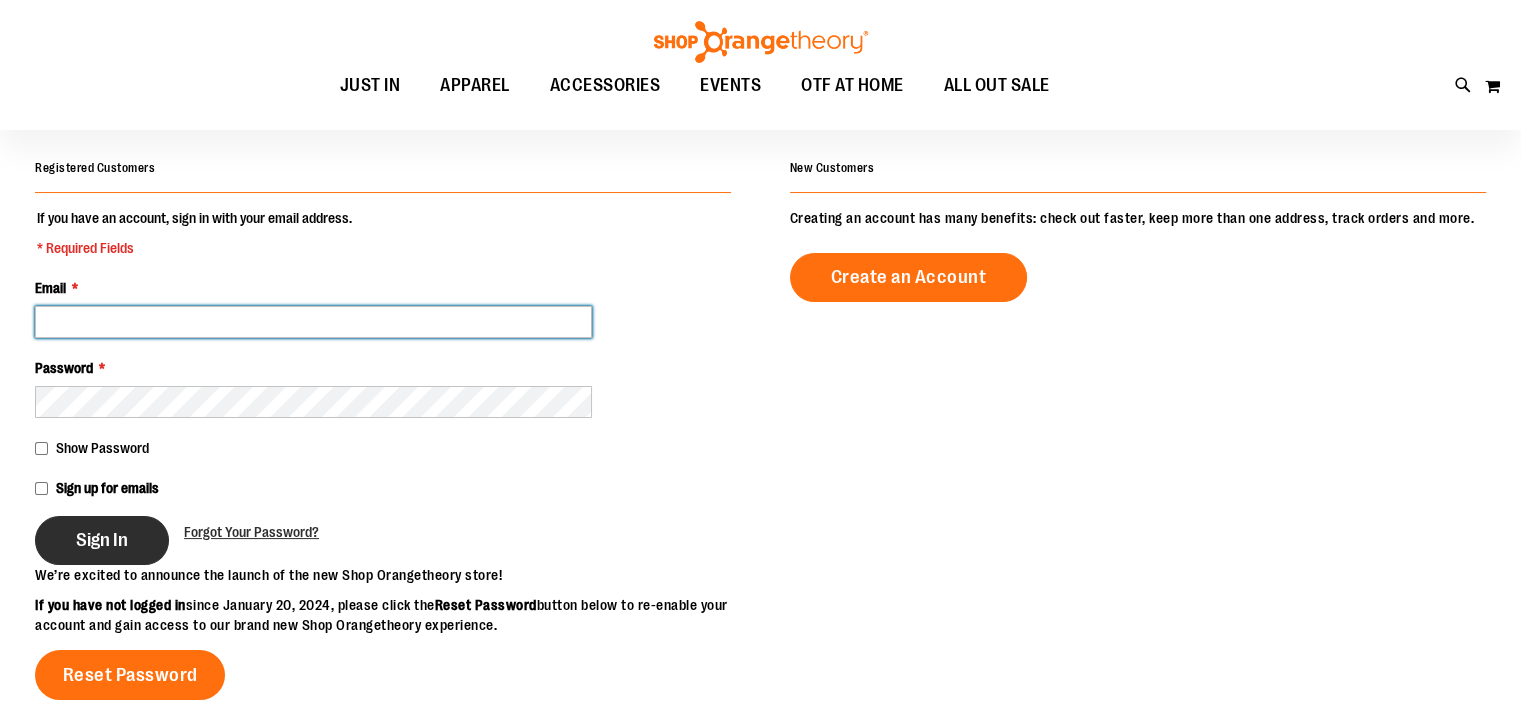 type on "**********" 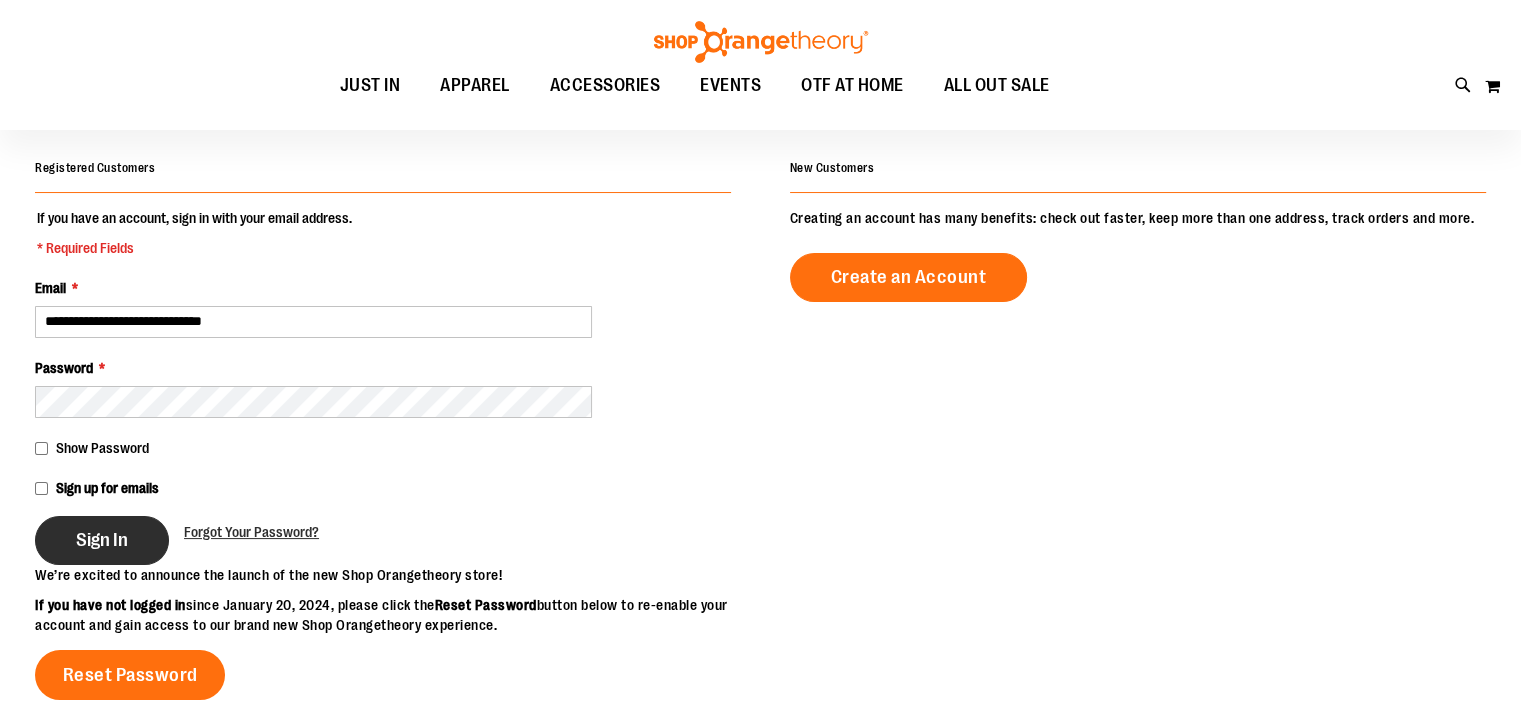 type on "**********" 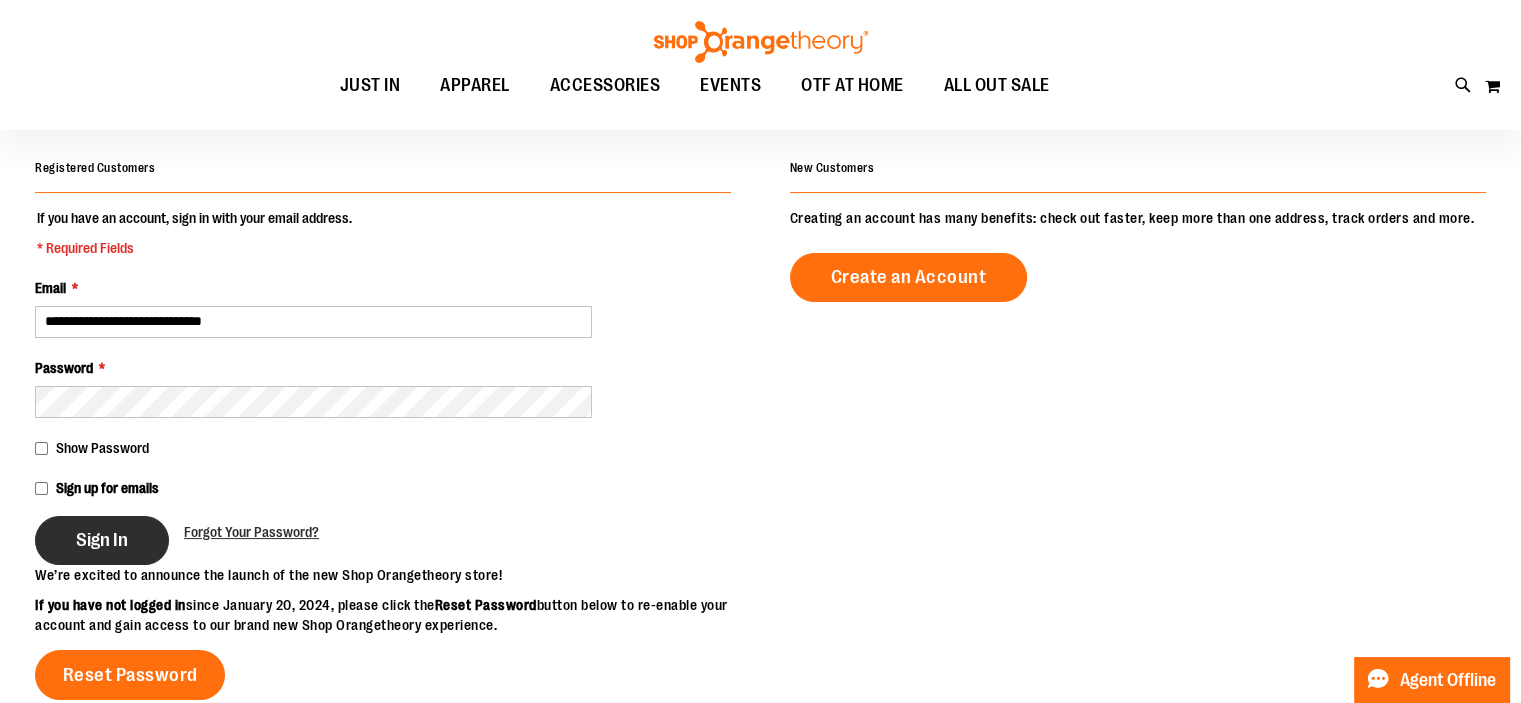 click on "Sign In" at bounding box center (102, 540) 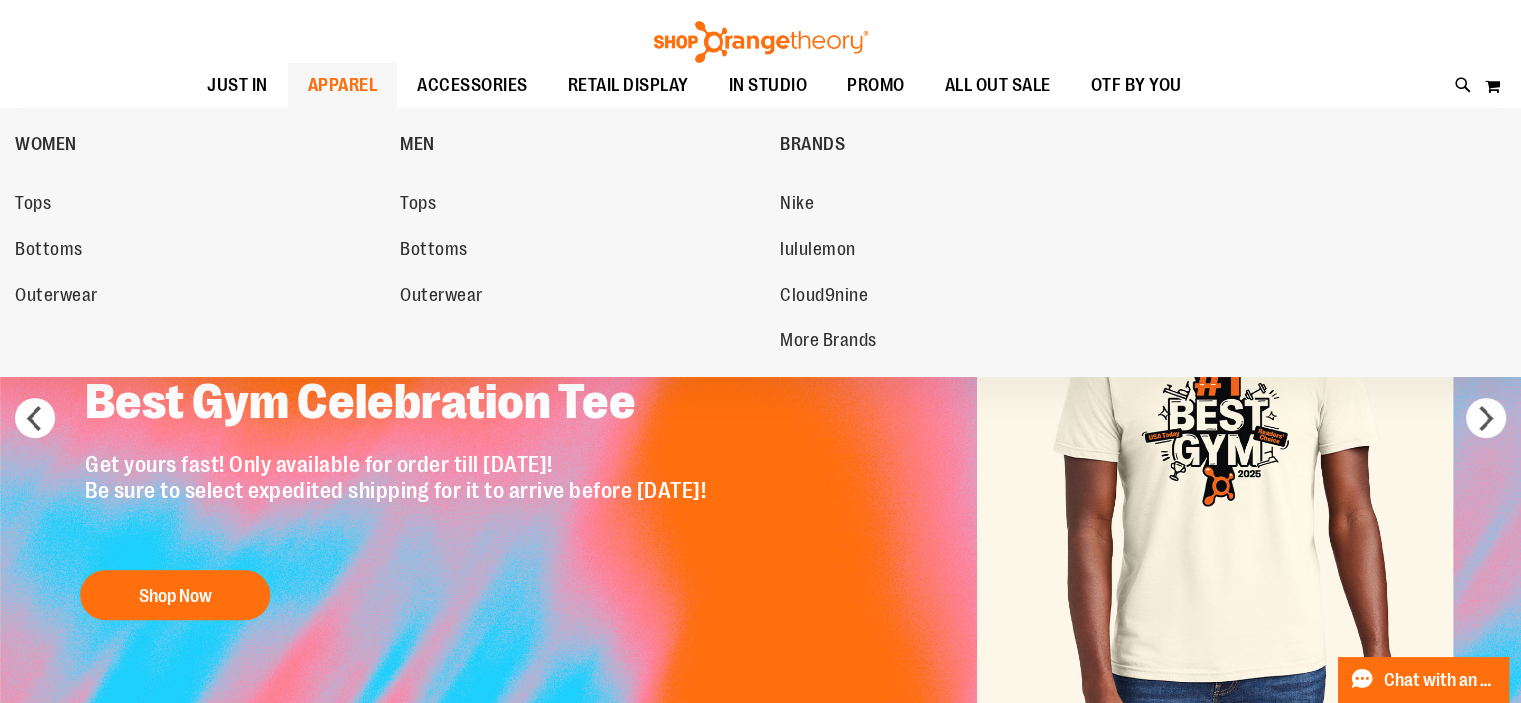 scroll, scrollTop: 5, scrollLeft: 0, axis: vertical 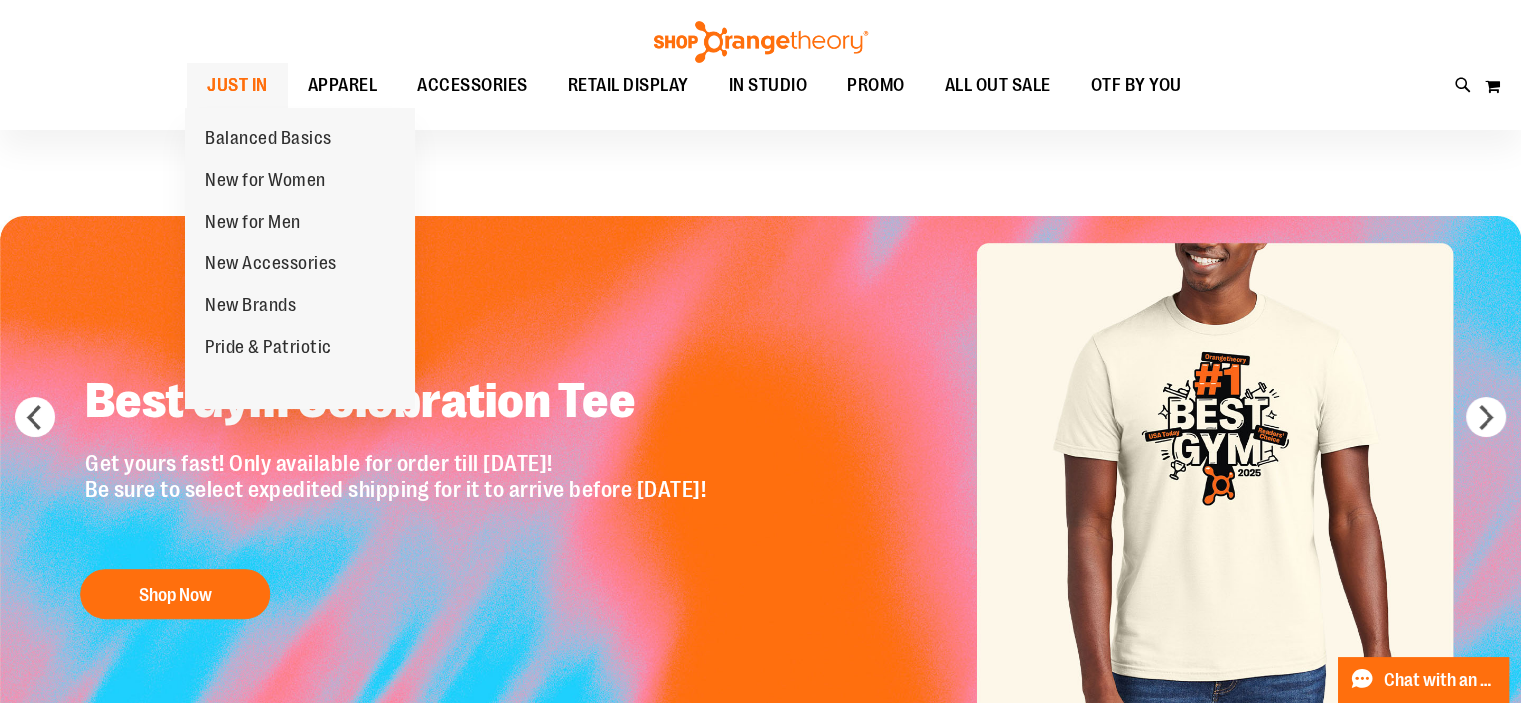 type on "**********" 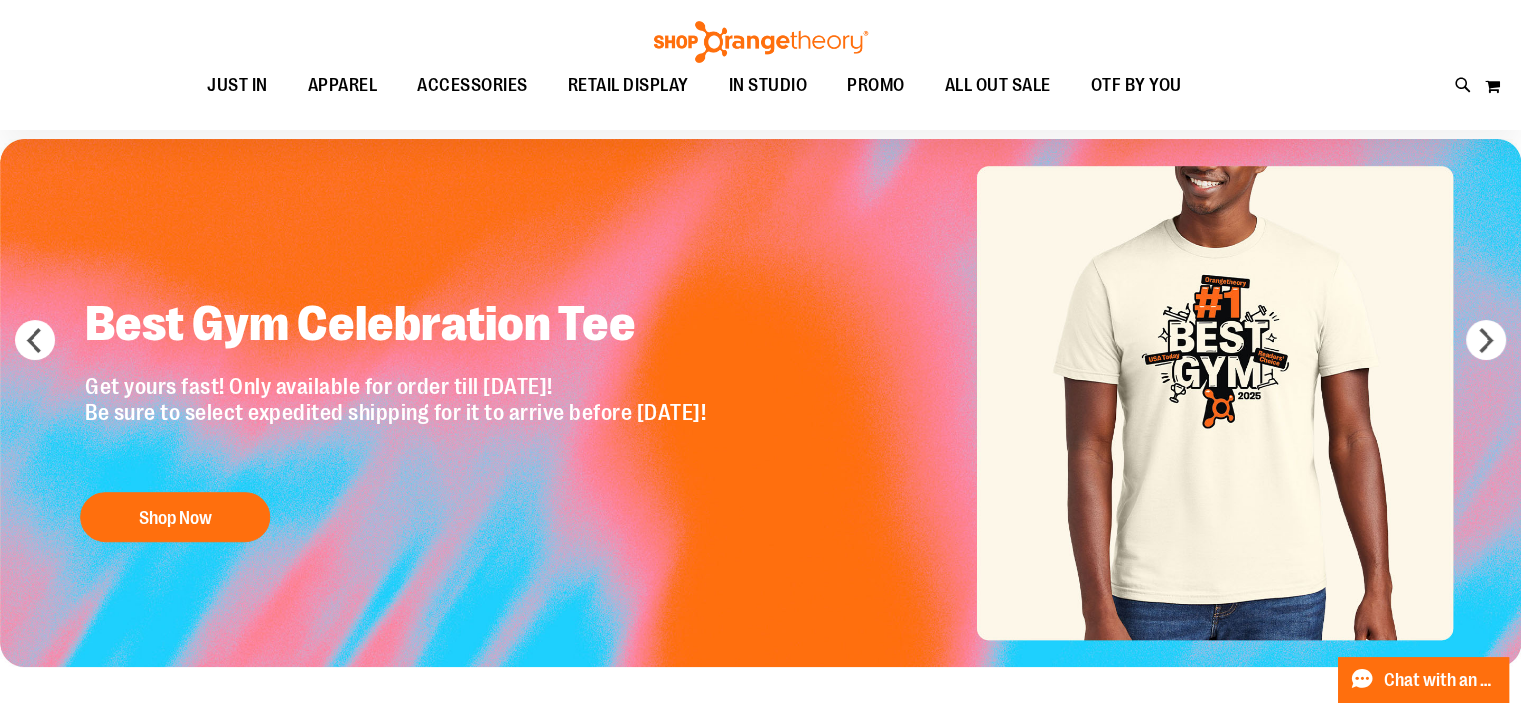 scroll, scrollTop: 144, scrollLeft: 0, axis: vertical 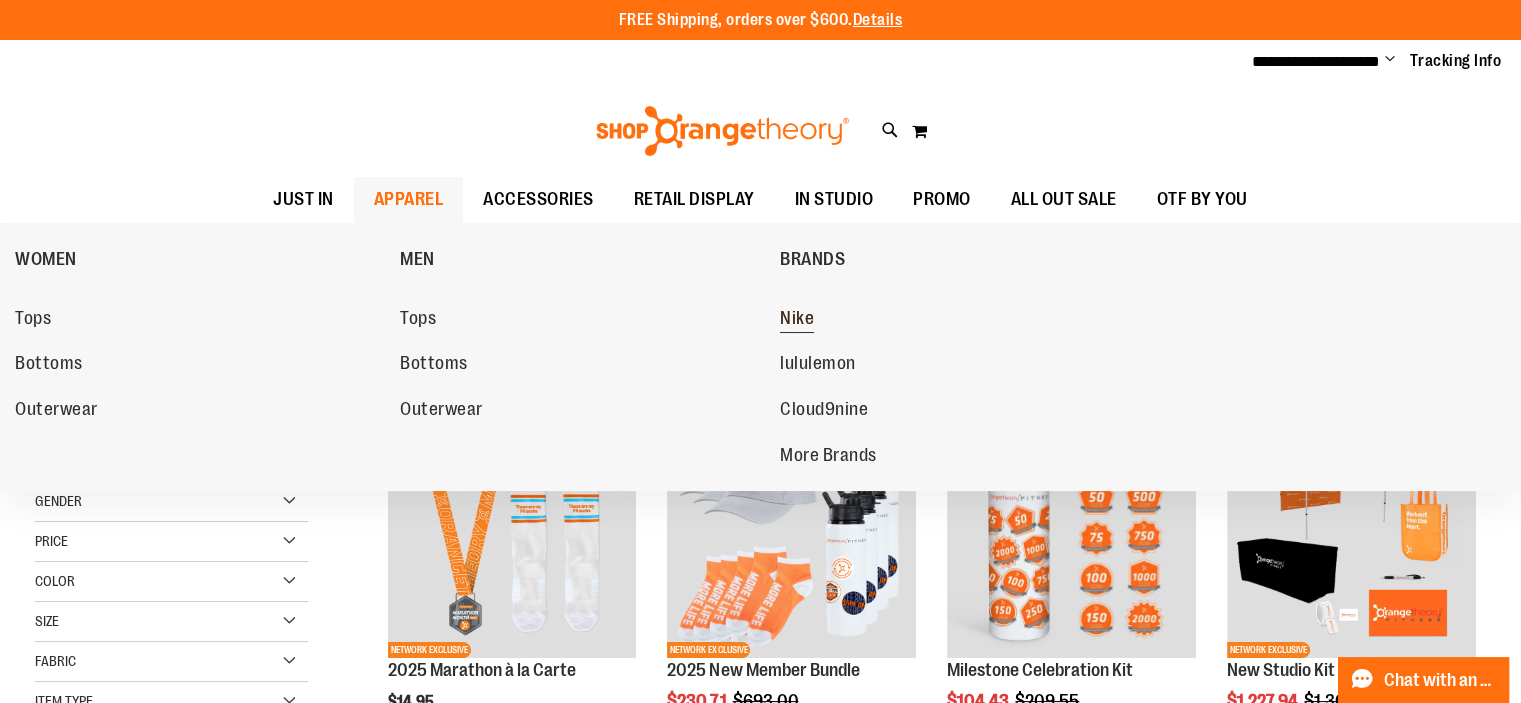 type on "**********" 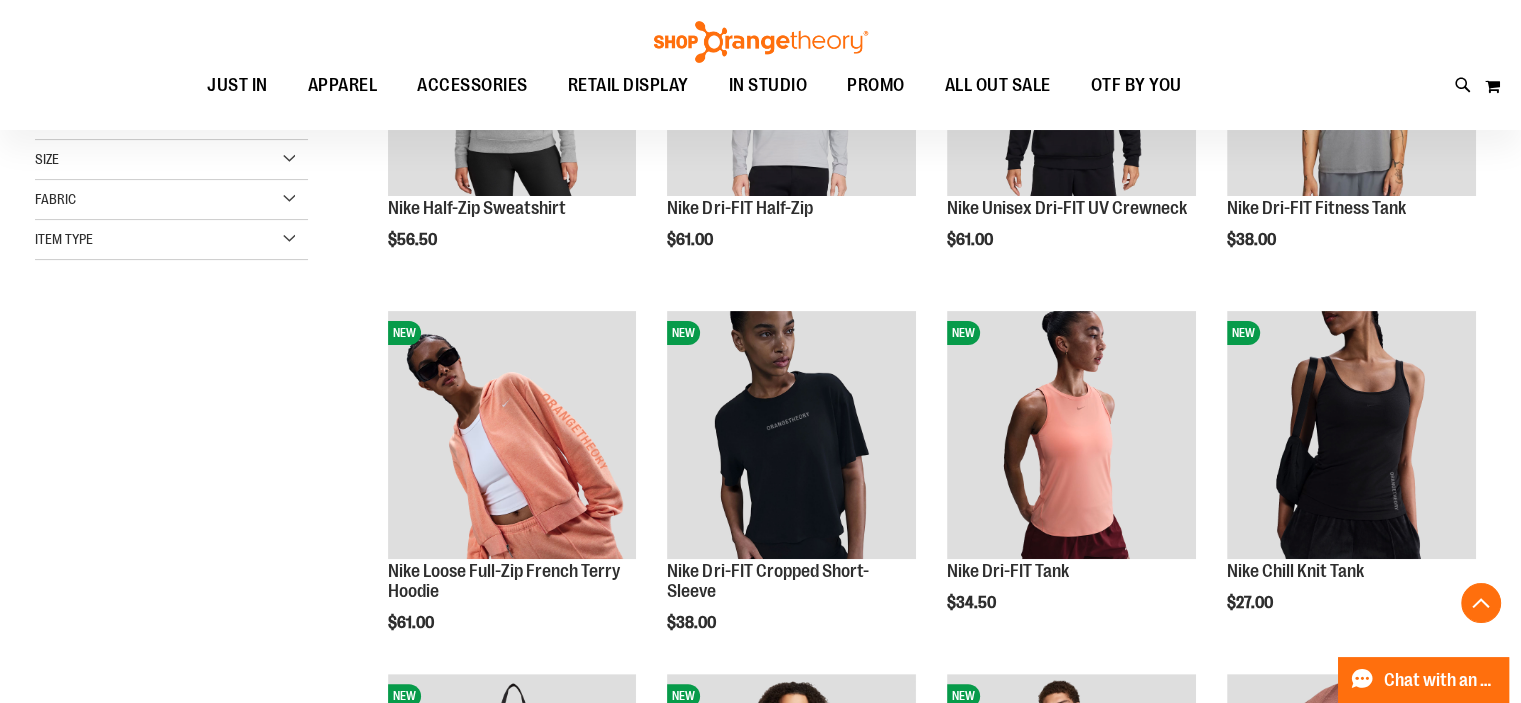 scroll, scrollTop: 500, scrollLeft: 0, axis: vertical 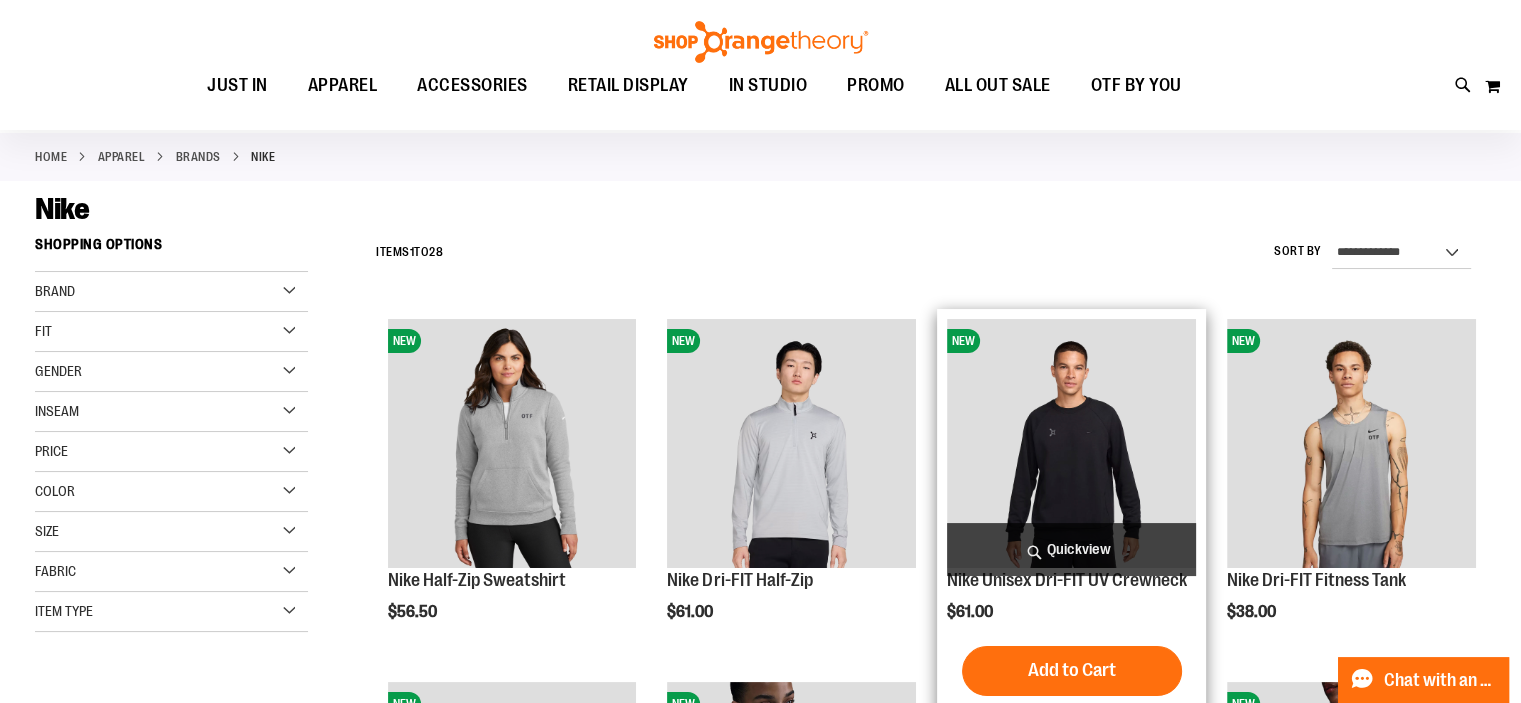 type on "**********" 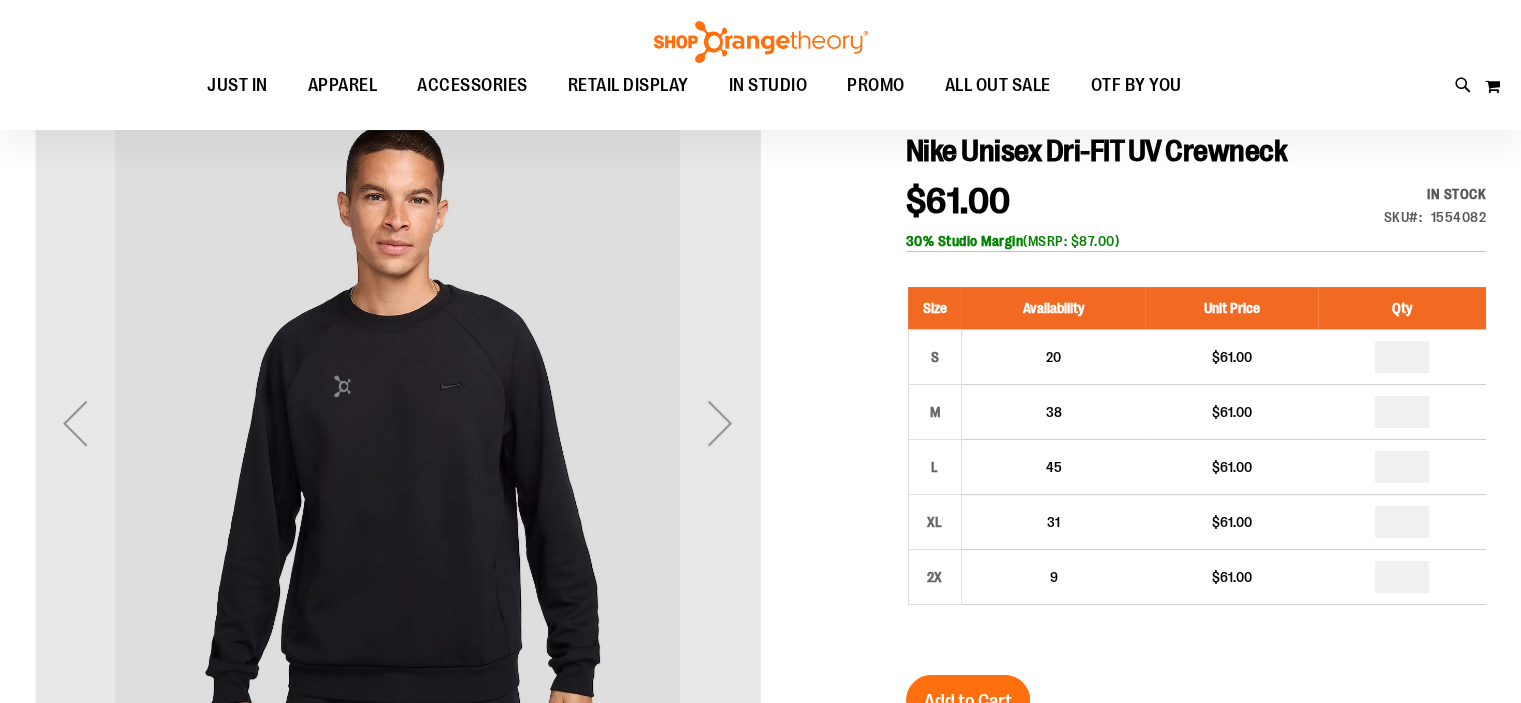 scroll, scrollTop: 272, scrollLeft: 0, axis: vertical 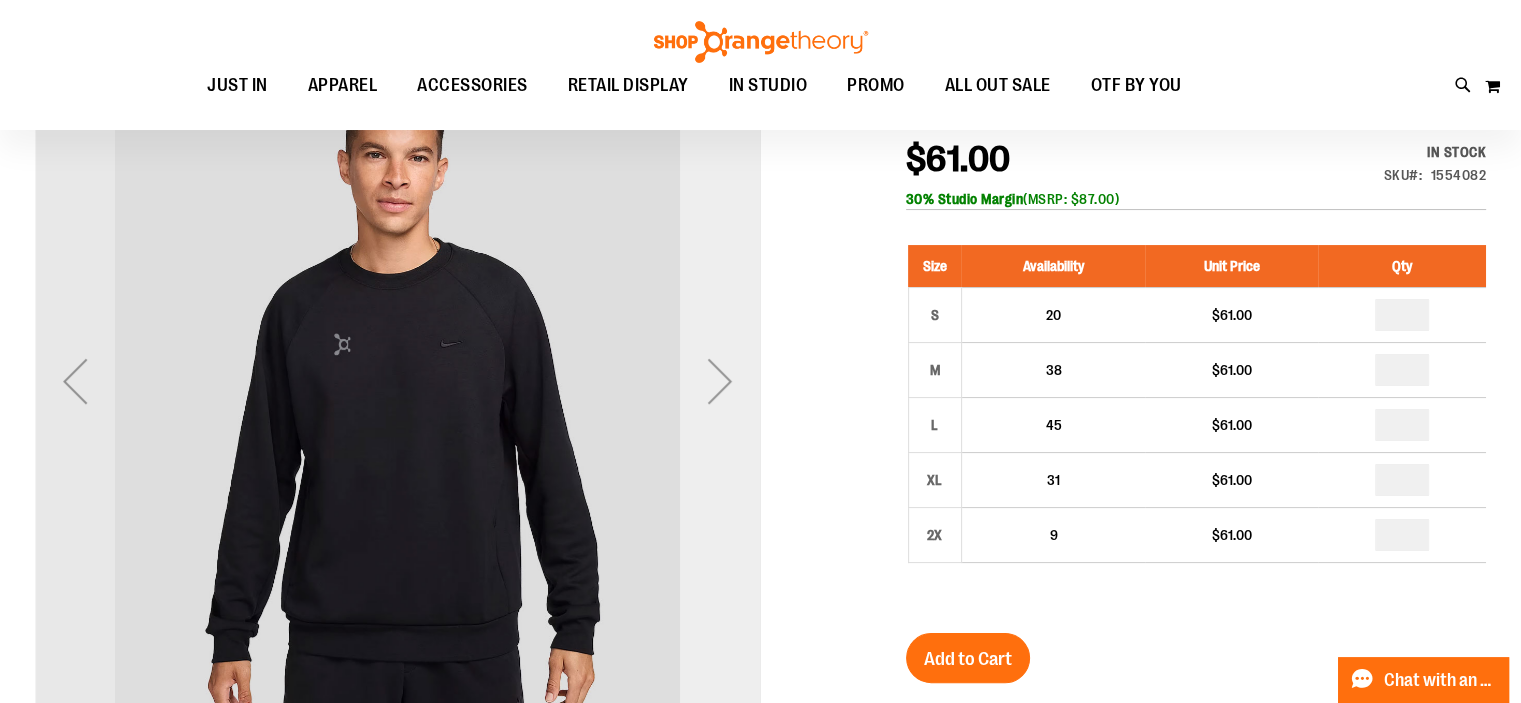 type on "**********" 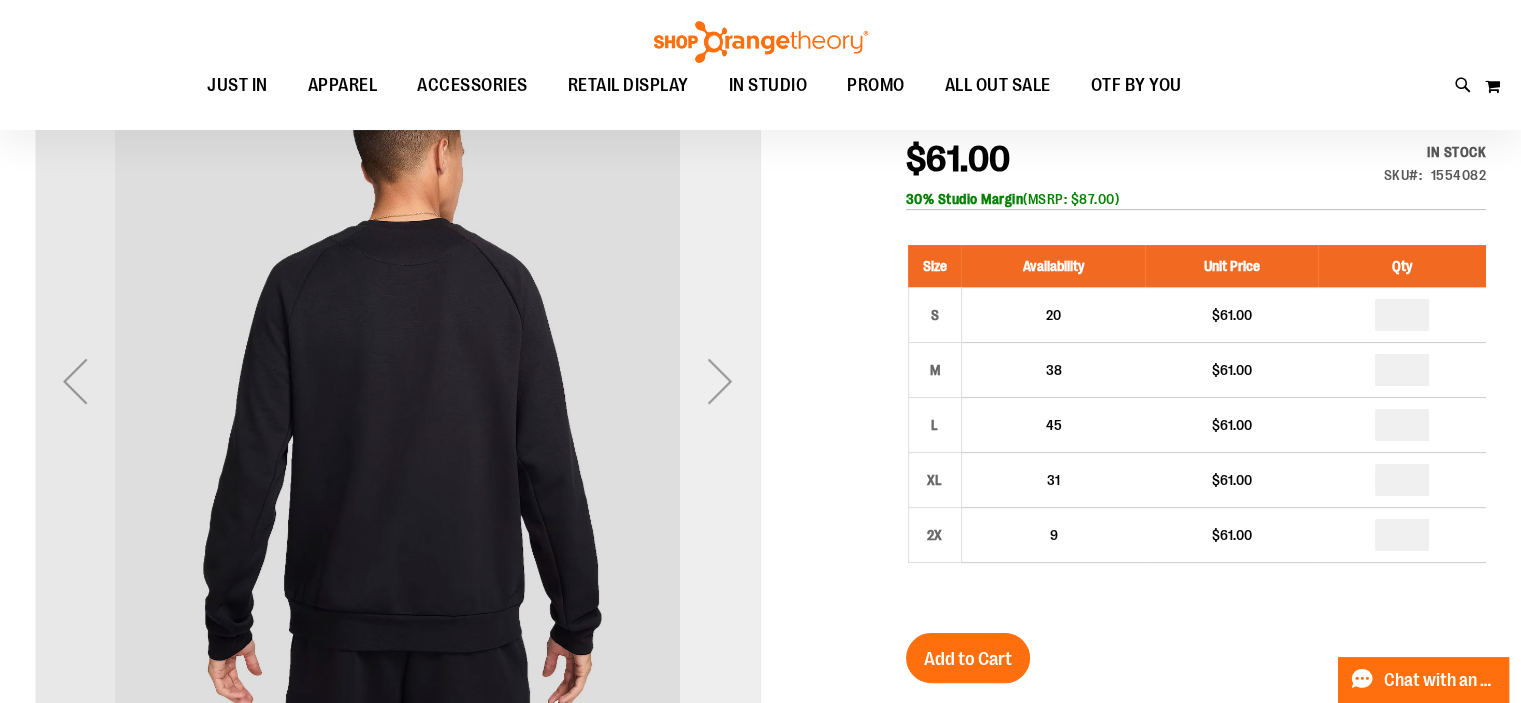 click at bounding box center (720, 381) 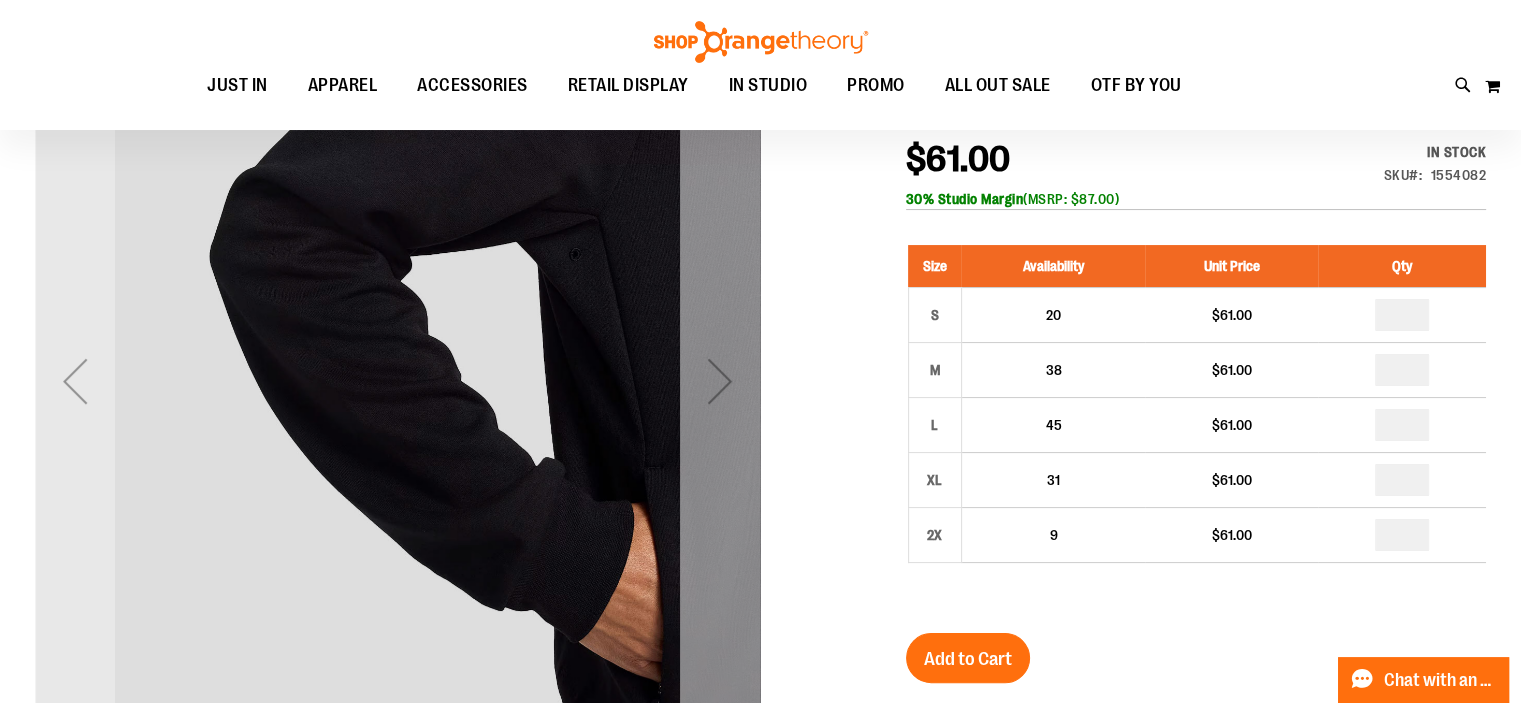 click at bounding box center (720, 381) 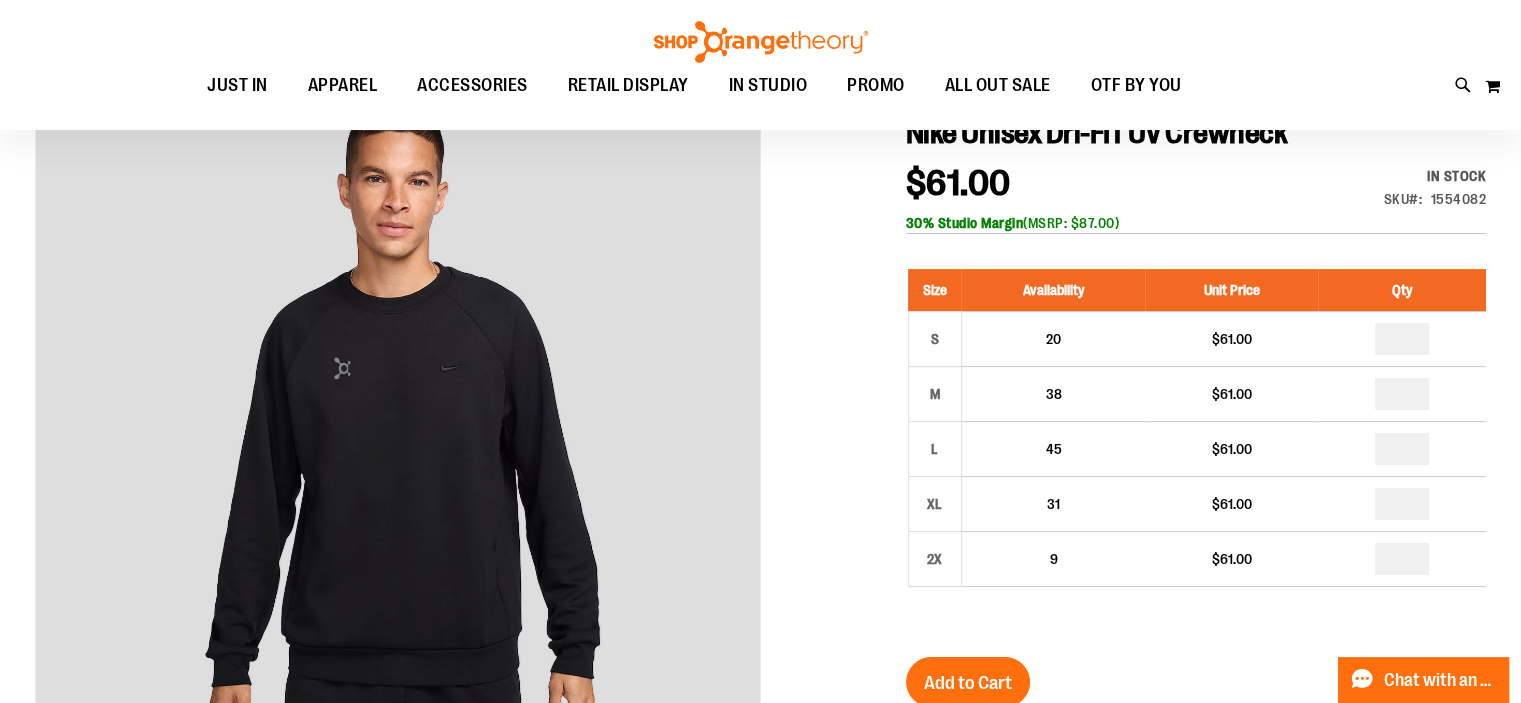 scroll, scrollTop: 248, scrollLeft: 0, axis: vertical 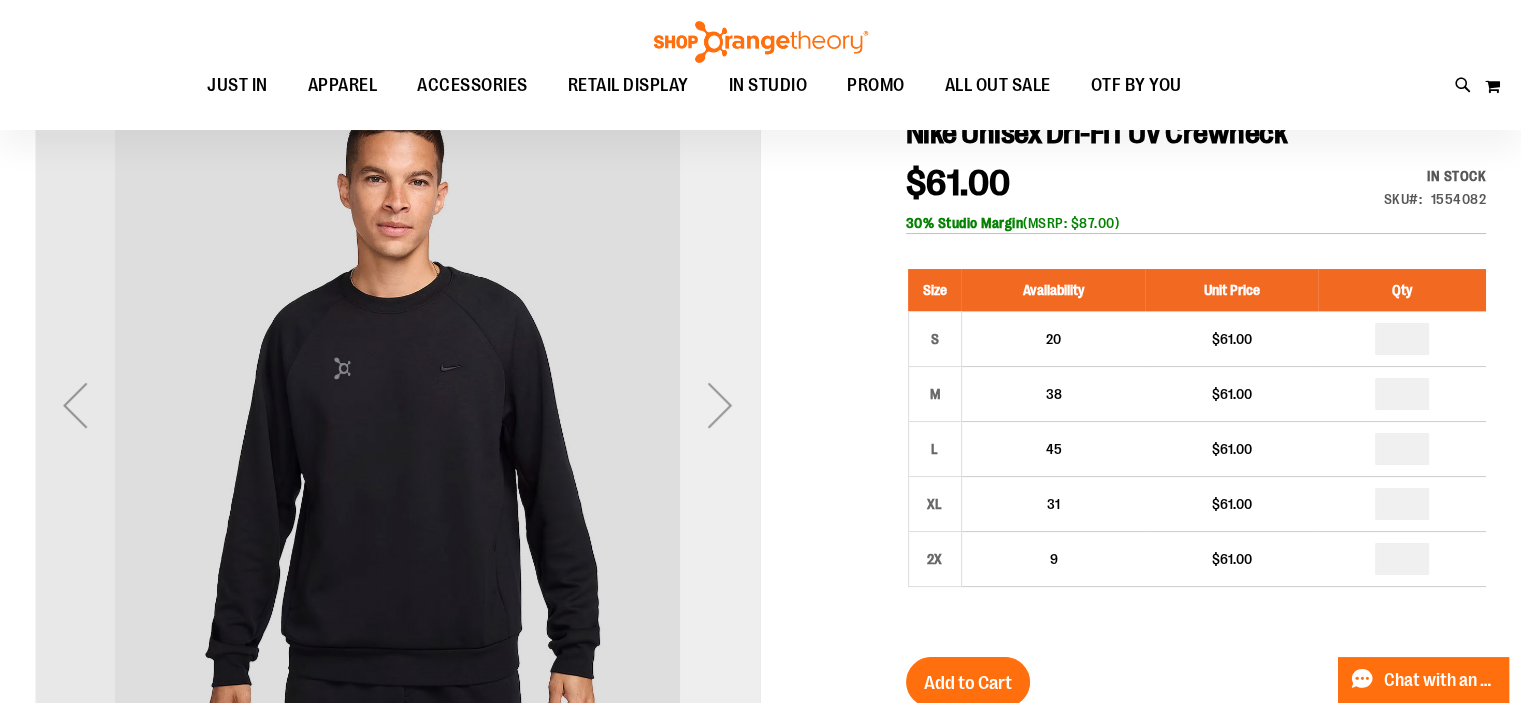 click at bounding box center (720, 405) 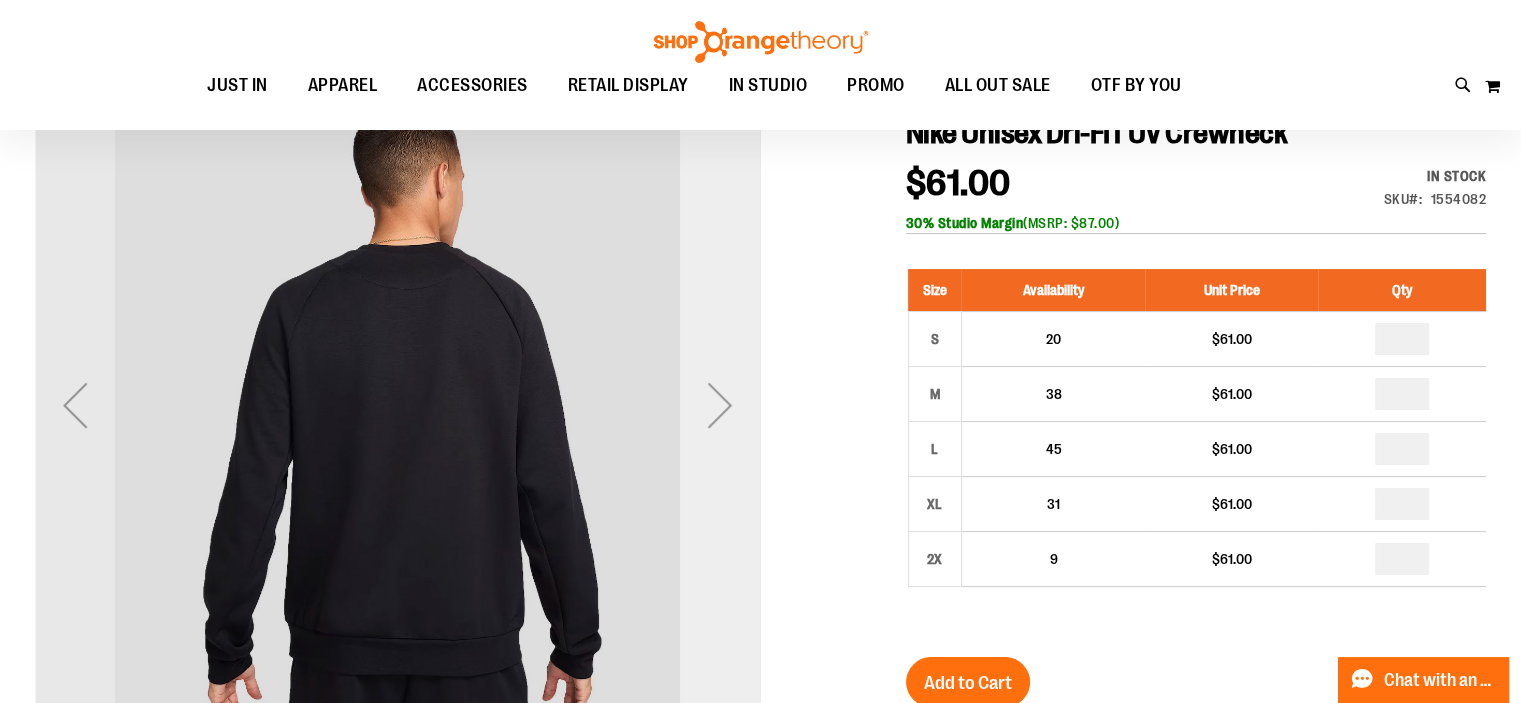 click at bounding box center (720, 405) 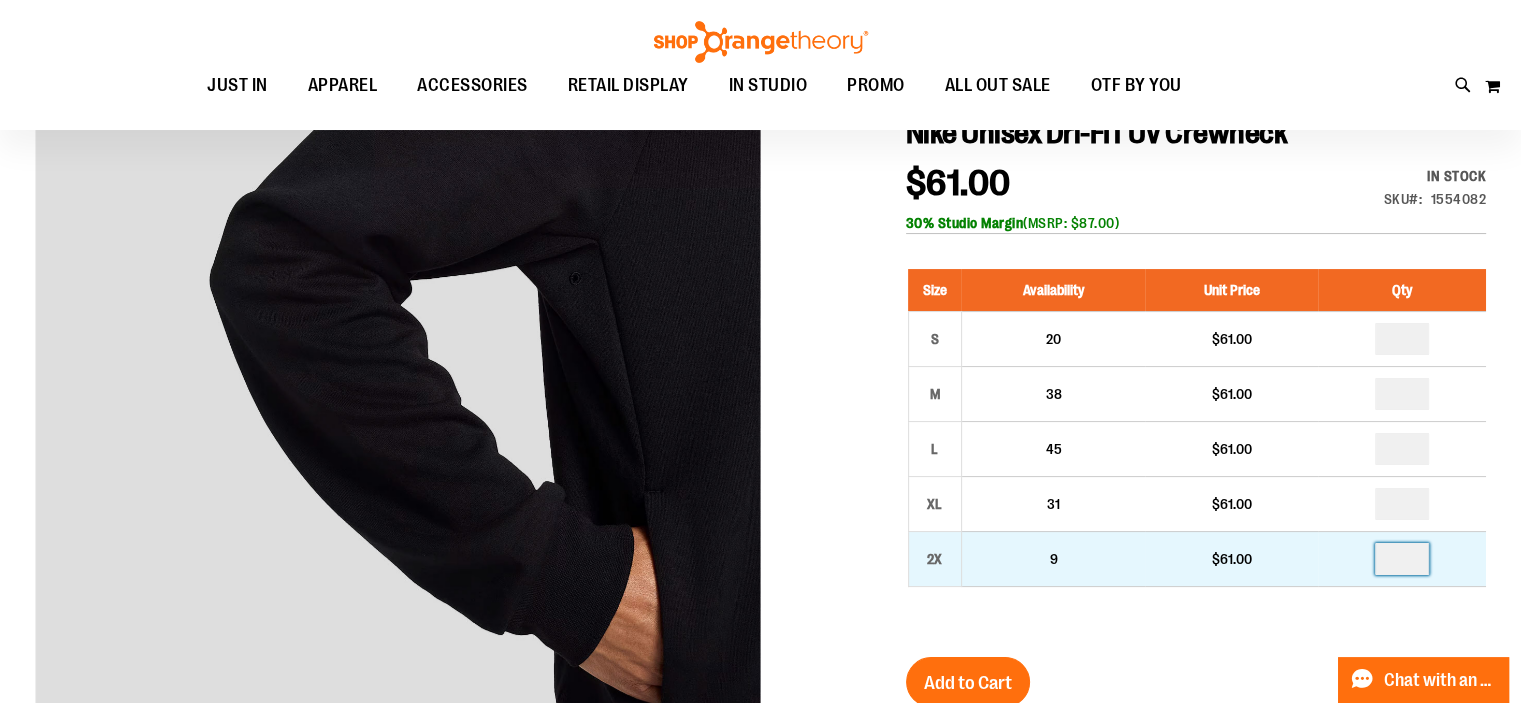 drag, startPoint x: 1409, startPoint y: 559, endPoint x: 1394, endPoint y: 562, distance: 15.297058 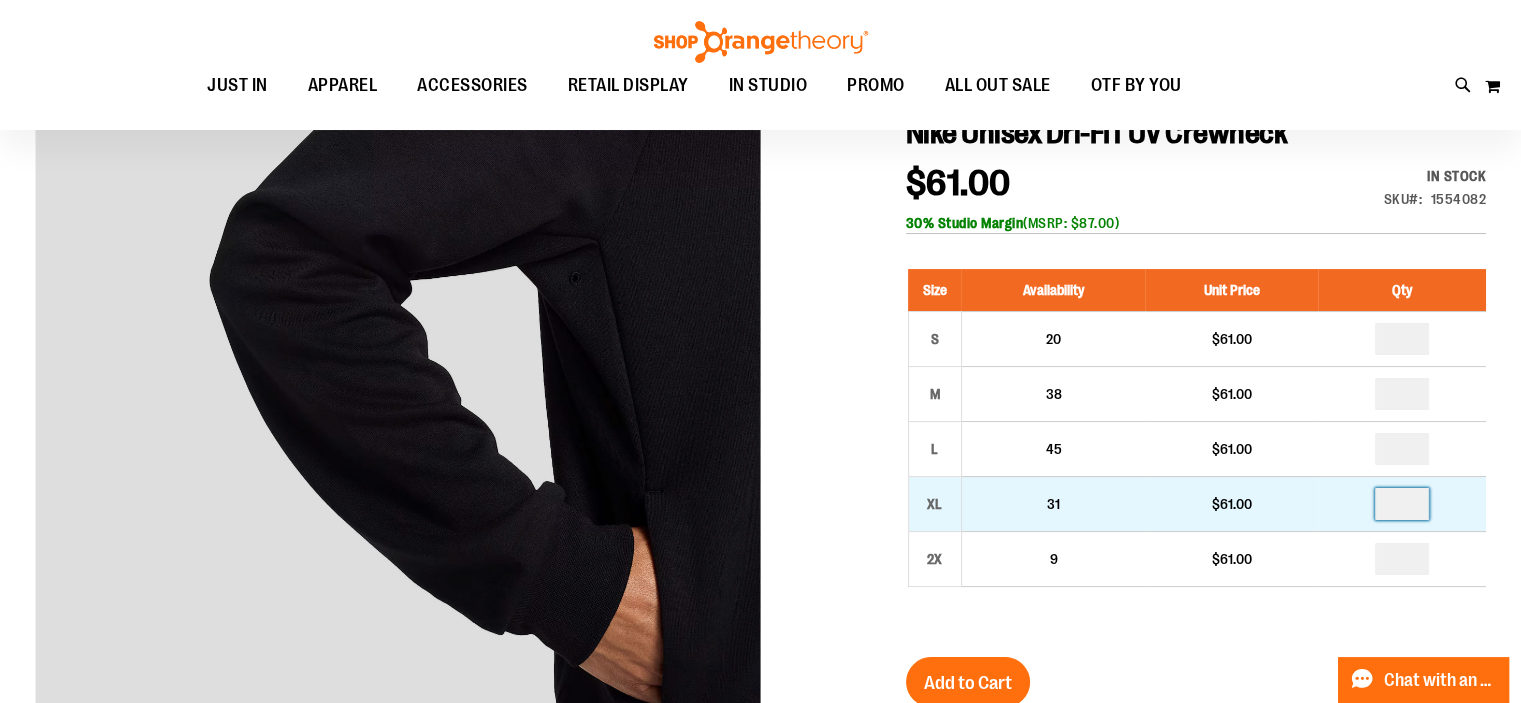 drag, startPoint x: 1404, startPoint y: 501, endPoint x: 1375, endPoint y: 507, distance: 29.614185 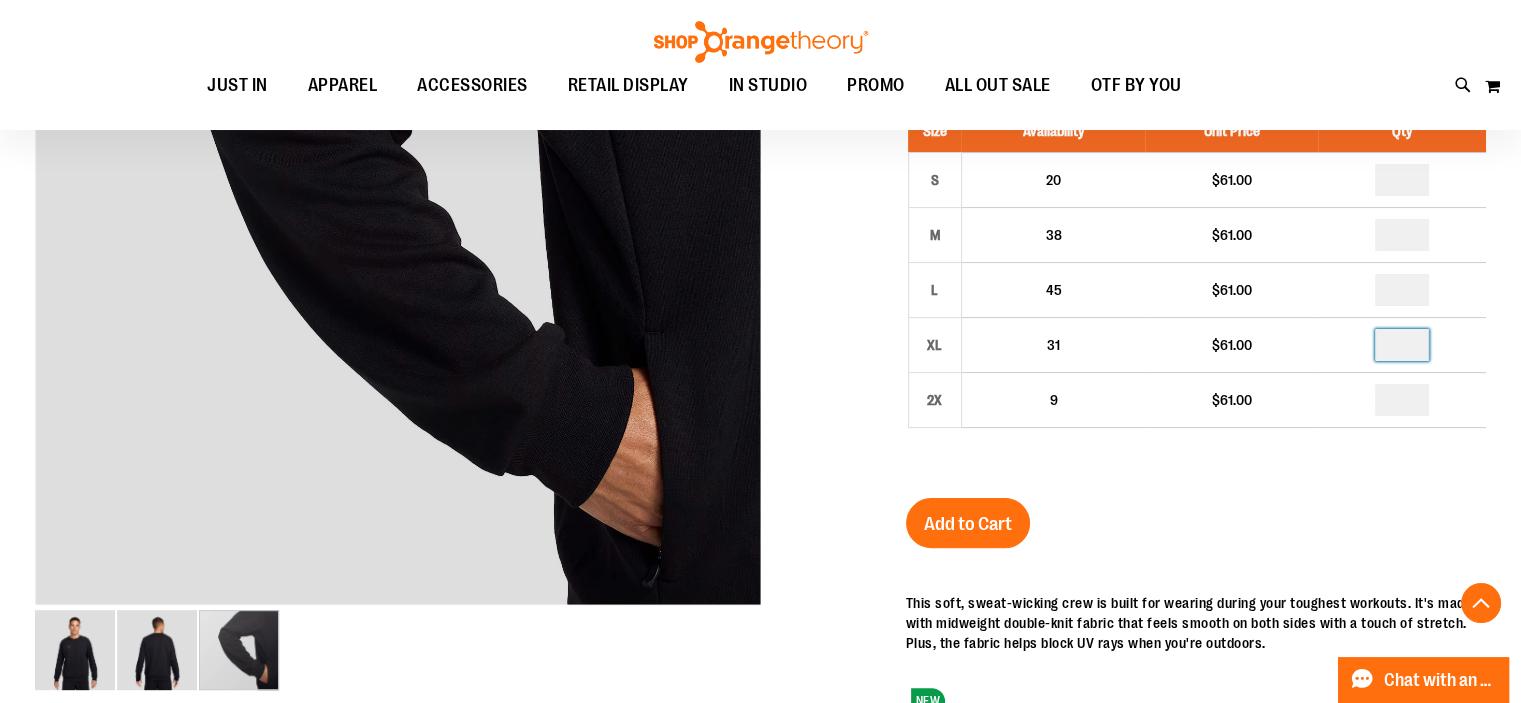 scroll, scrollTop: 439, scrollLeft: 0, axis: vertical 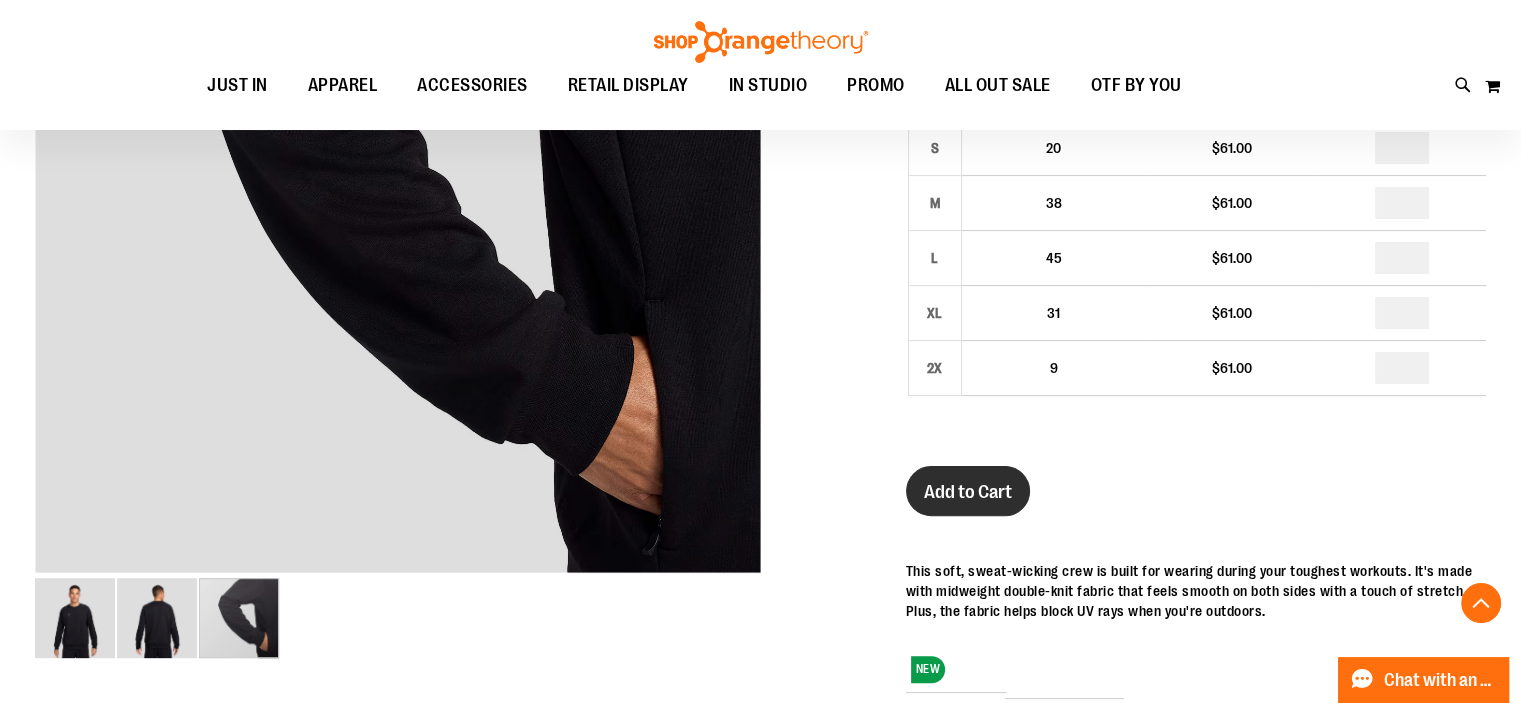 click on "Add to Cart" at bounding box center (968, 492) 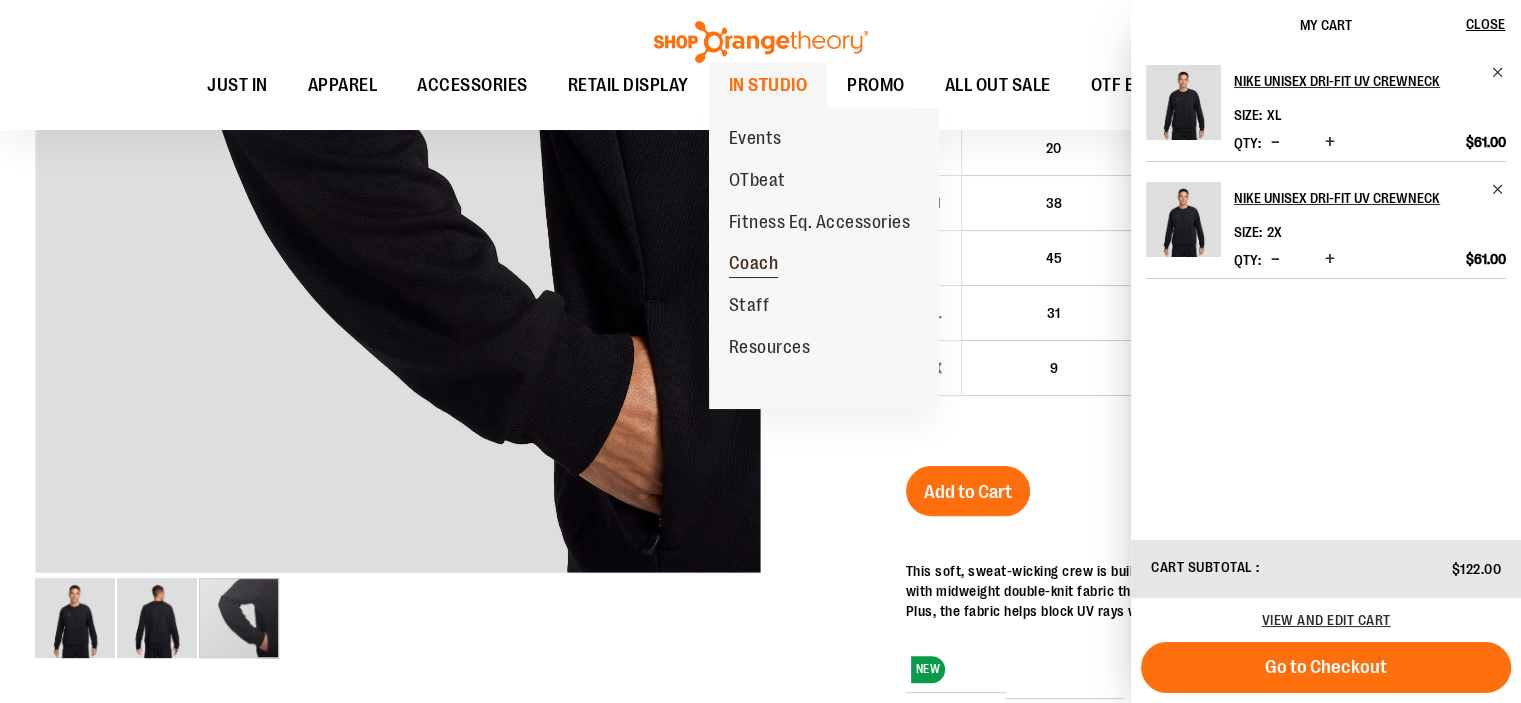 click on "Coach" at bounding box center (754, 265) 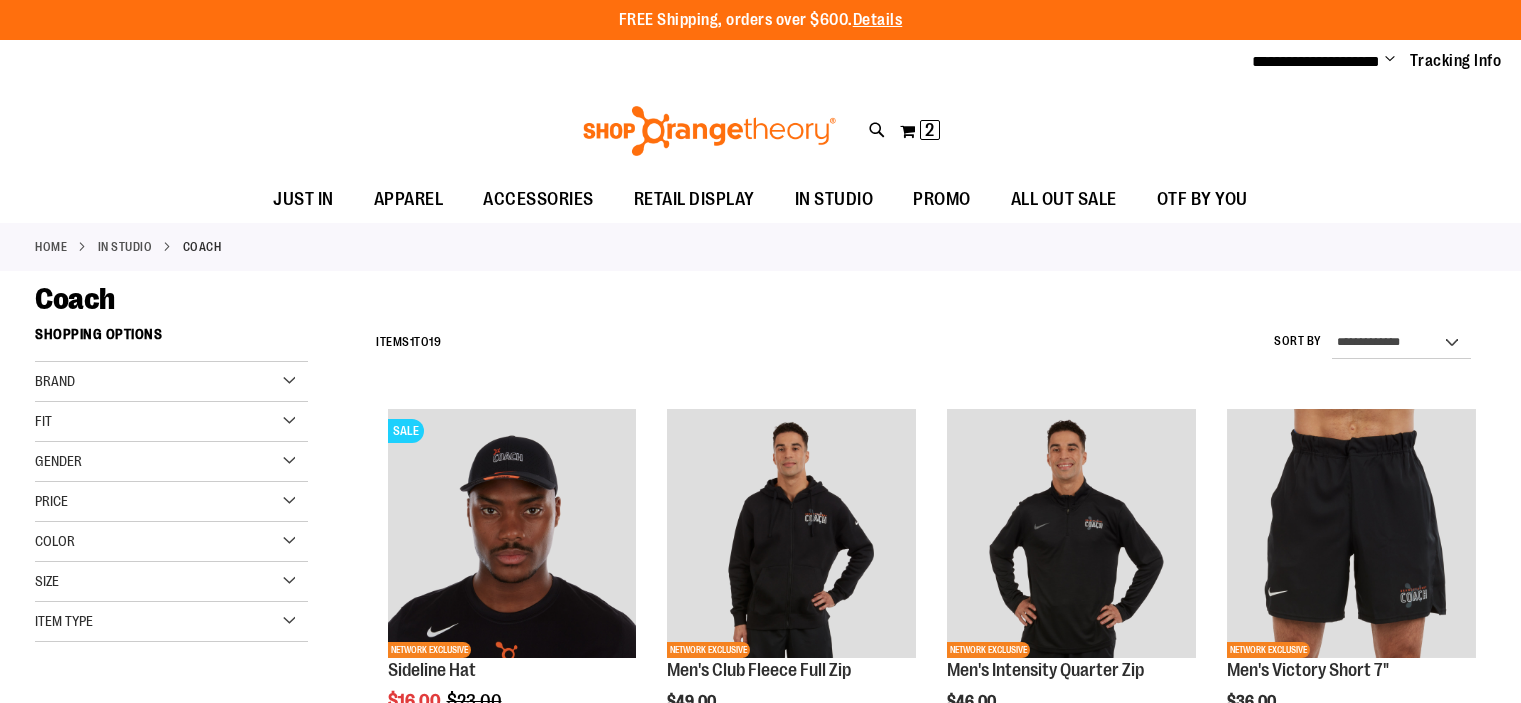 scroll, scrollTop: 0, scrollLeft: 0, axis: both 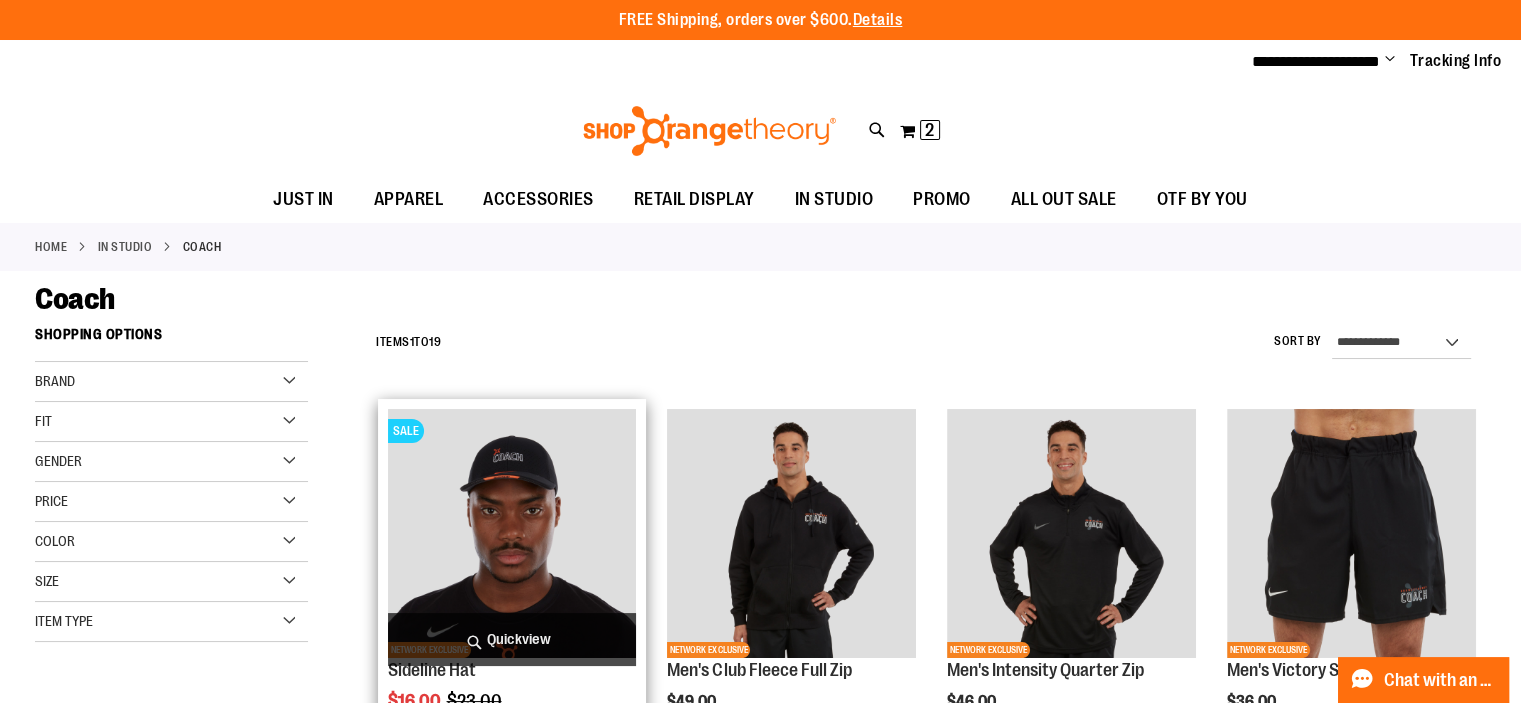 type on "**********" 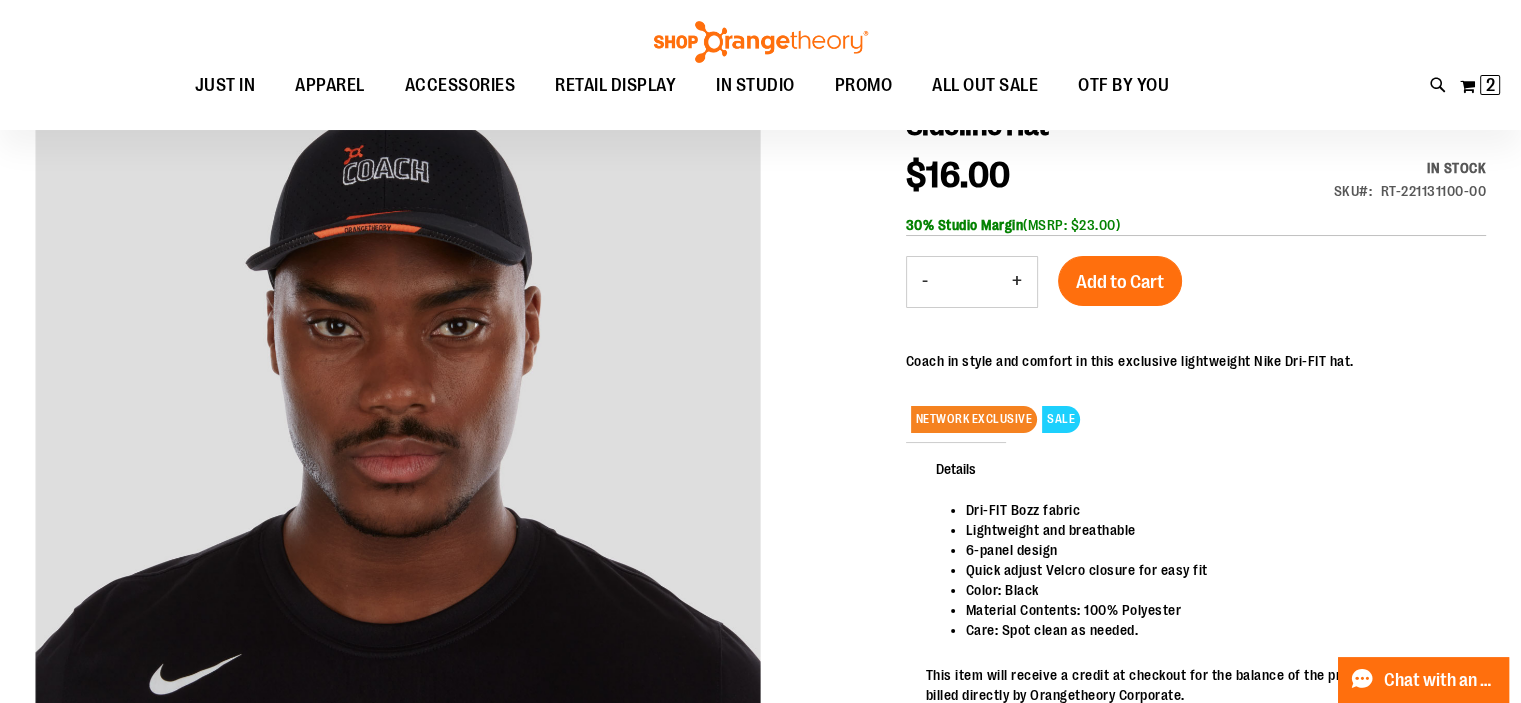 scroll, scrollTop: 32, scrollLeft: 0, axis: vertical 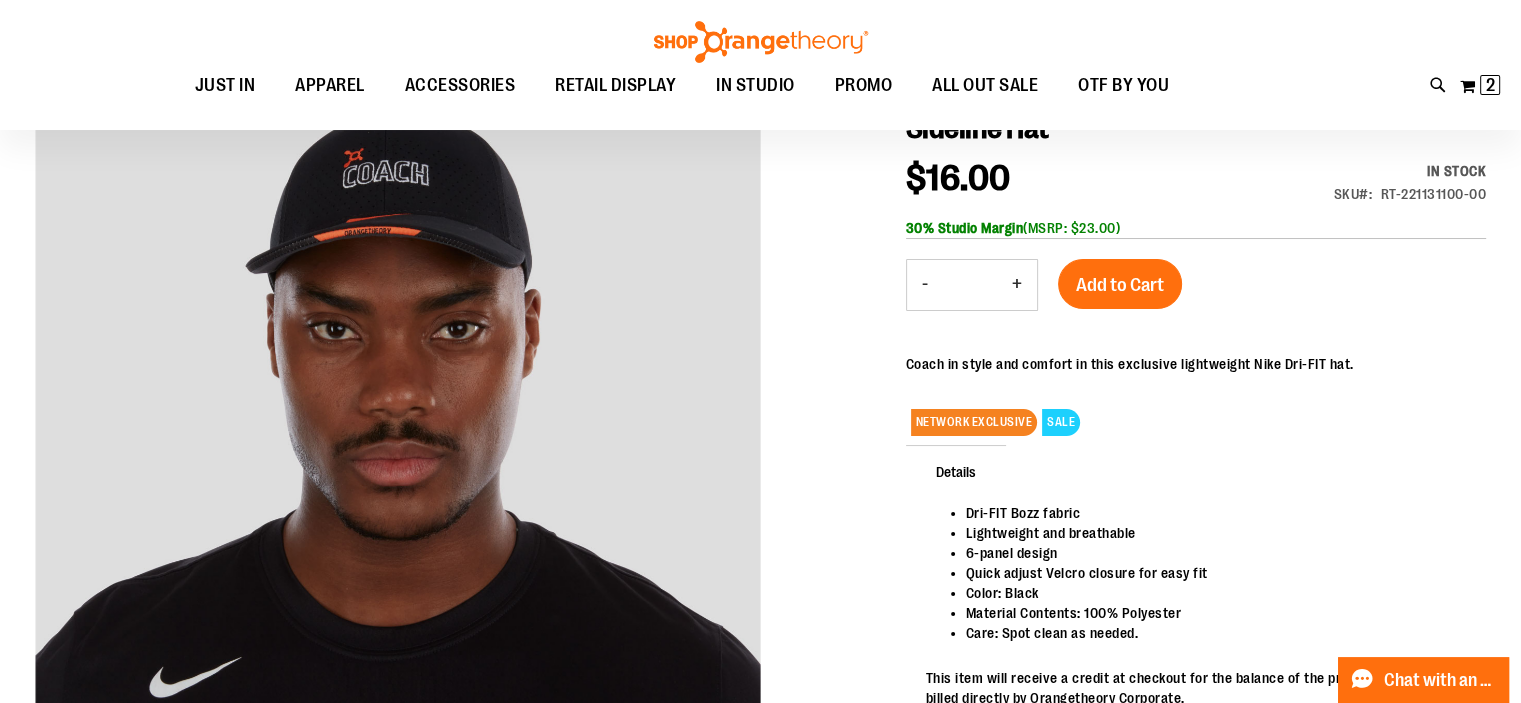 type on "**********" 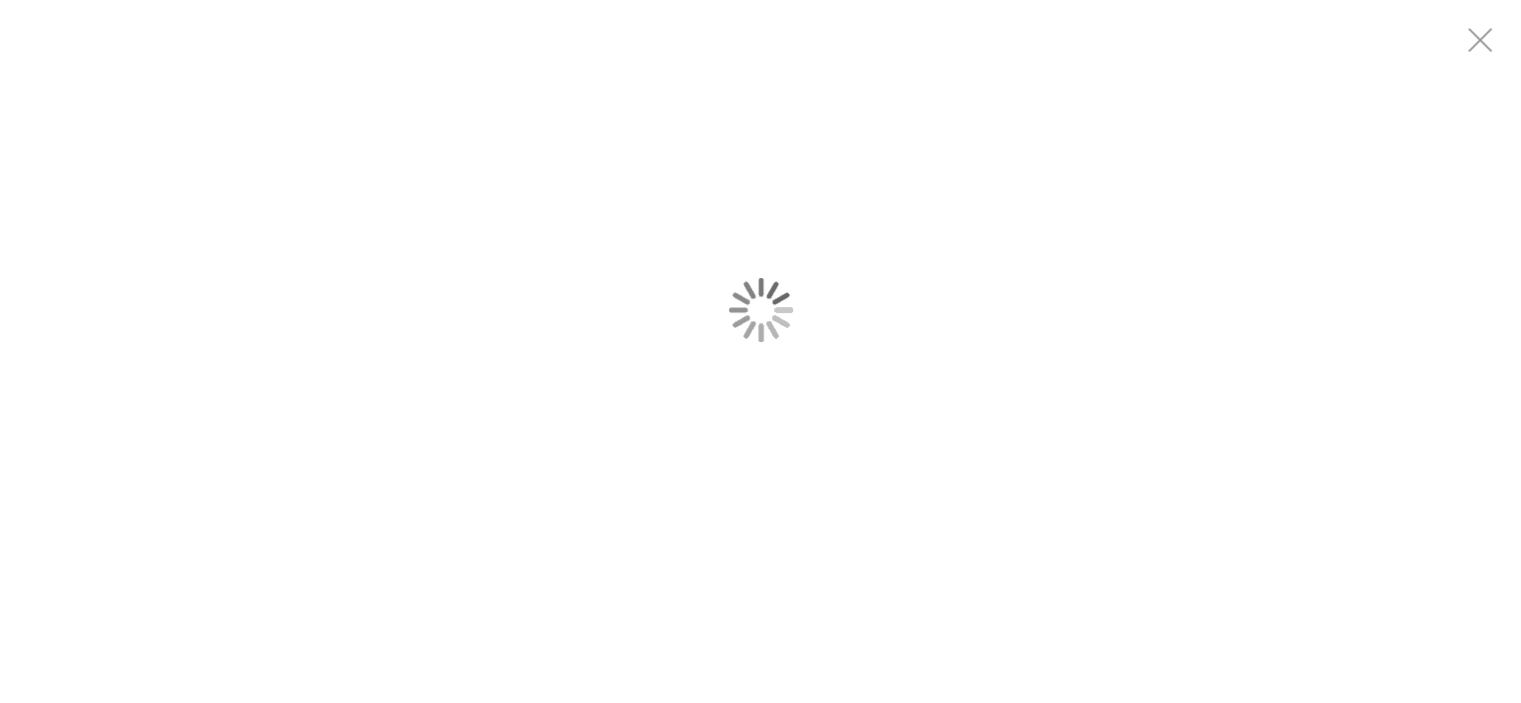 scroll, scrollTop: 0, scrollLeft: 0, axis: both 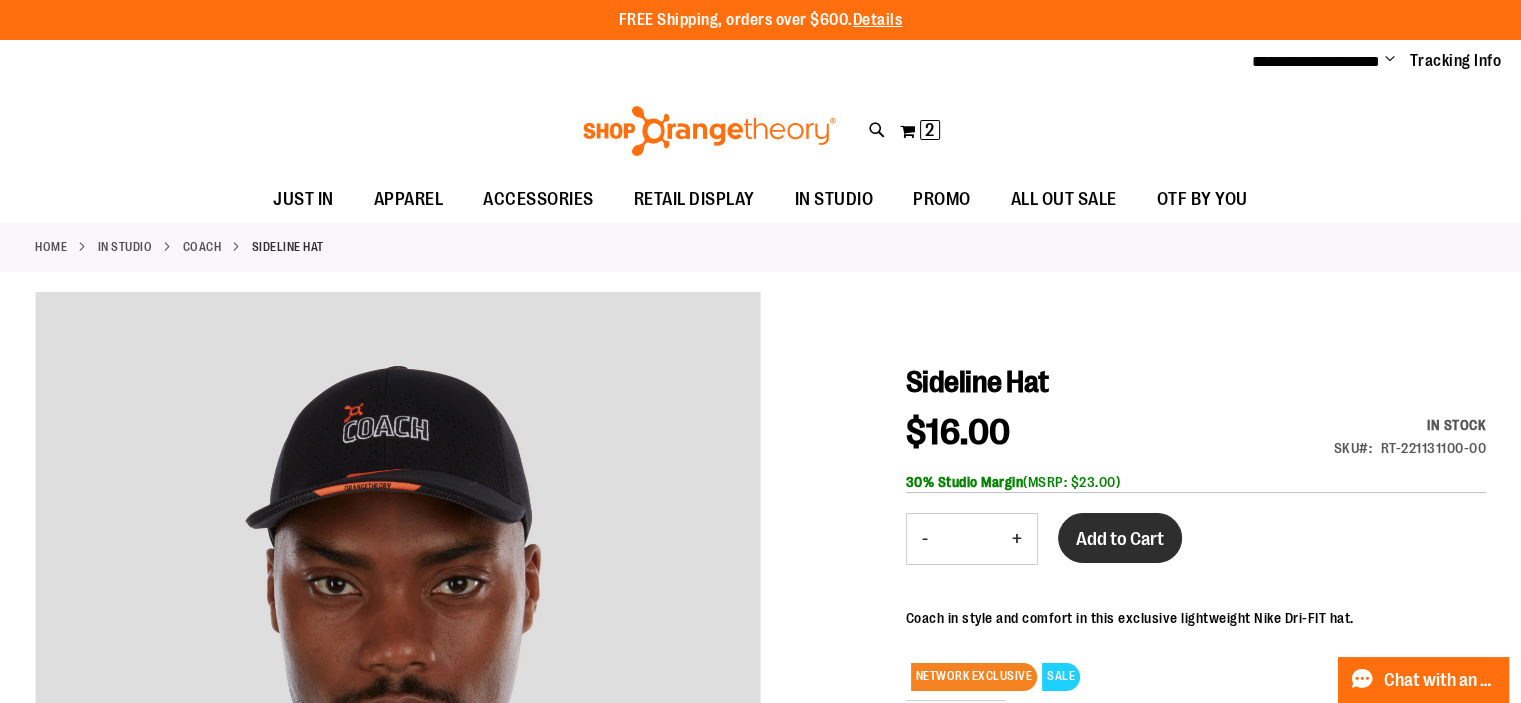 click on "Add to Cart" at bounding box center [1120, 539] 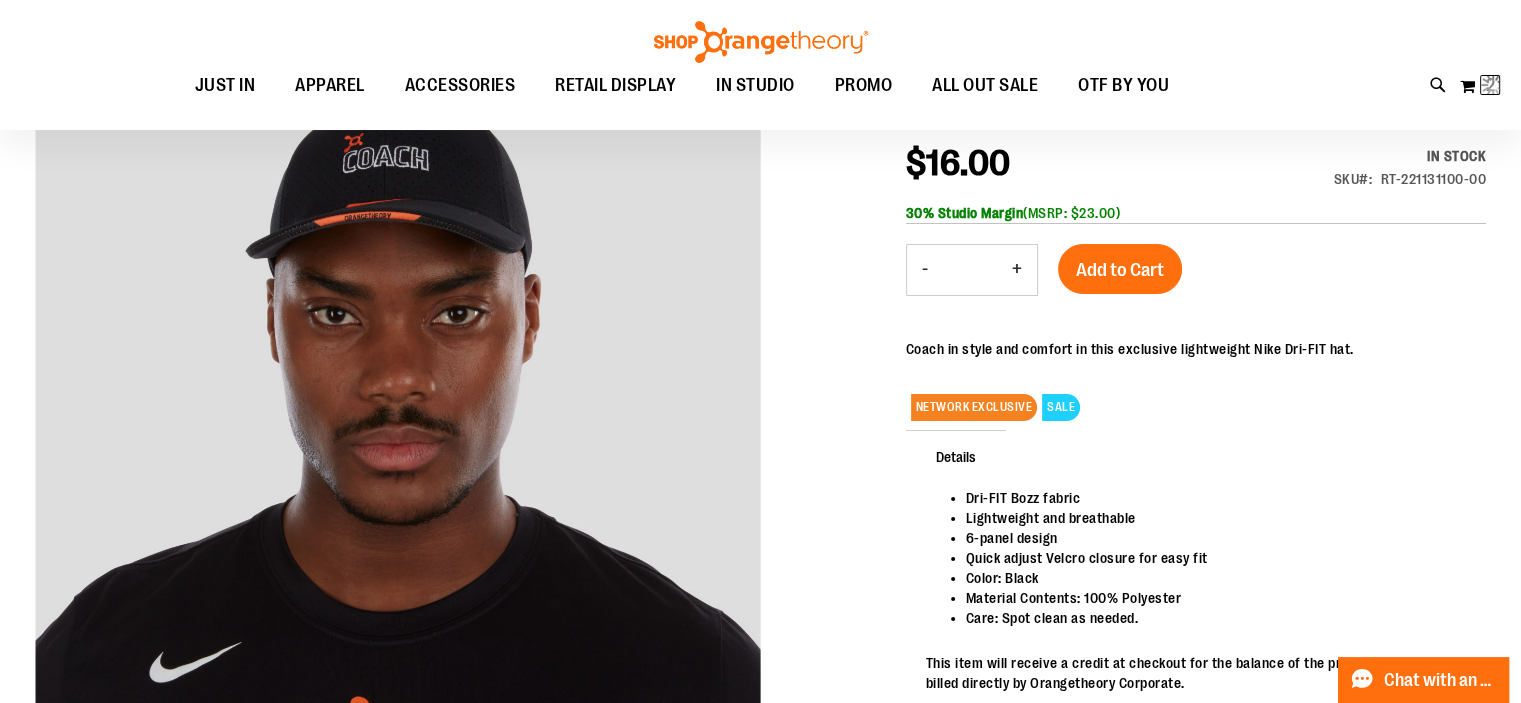 scroll, scrollTop: 180, scrollLeft: 0, axis: vertical 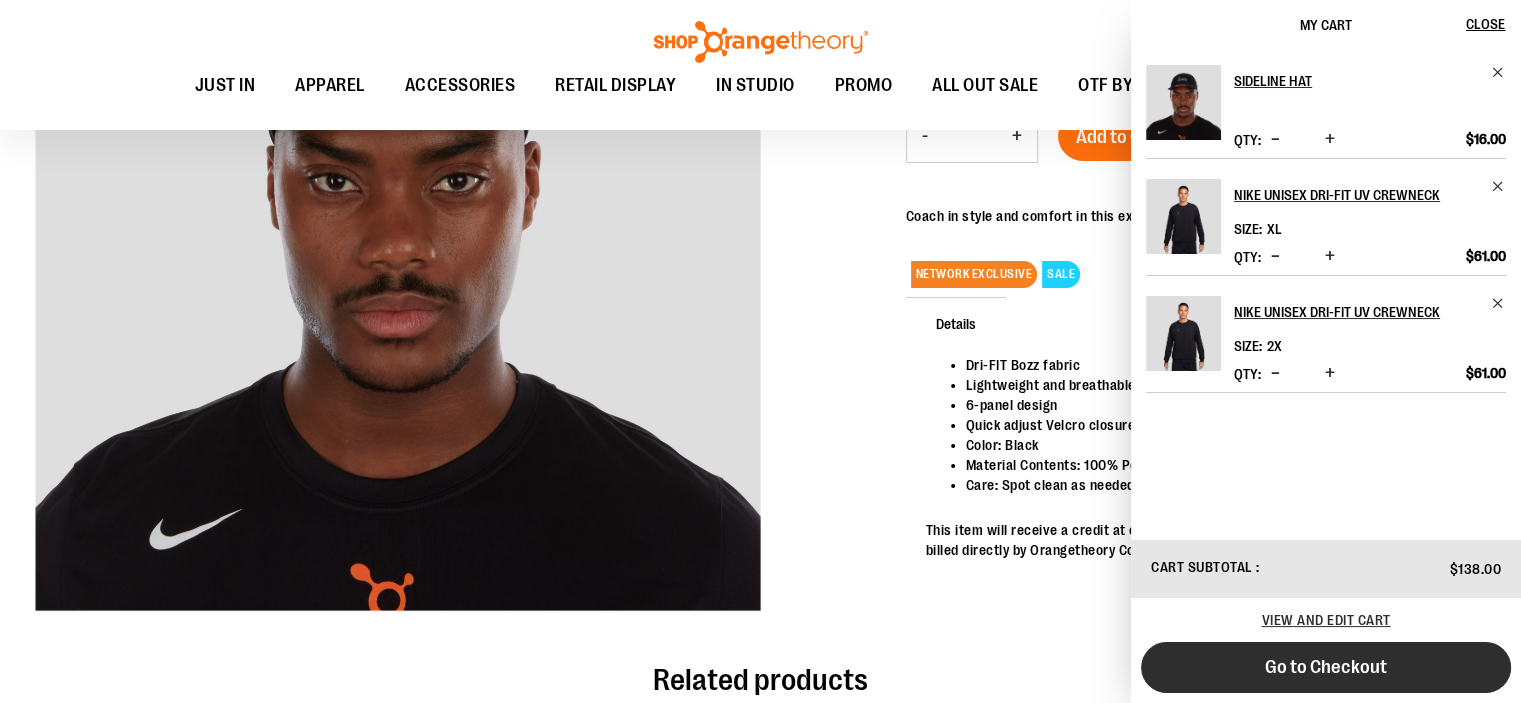 click on "Go to Checkout" at bounding box center (1326, 667) 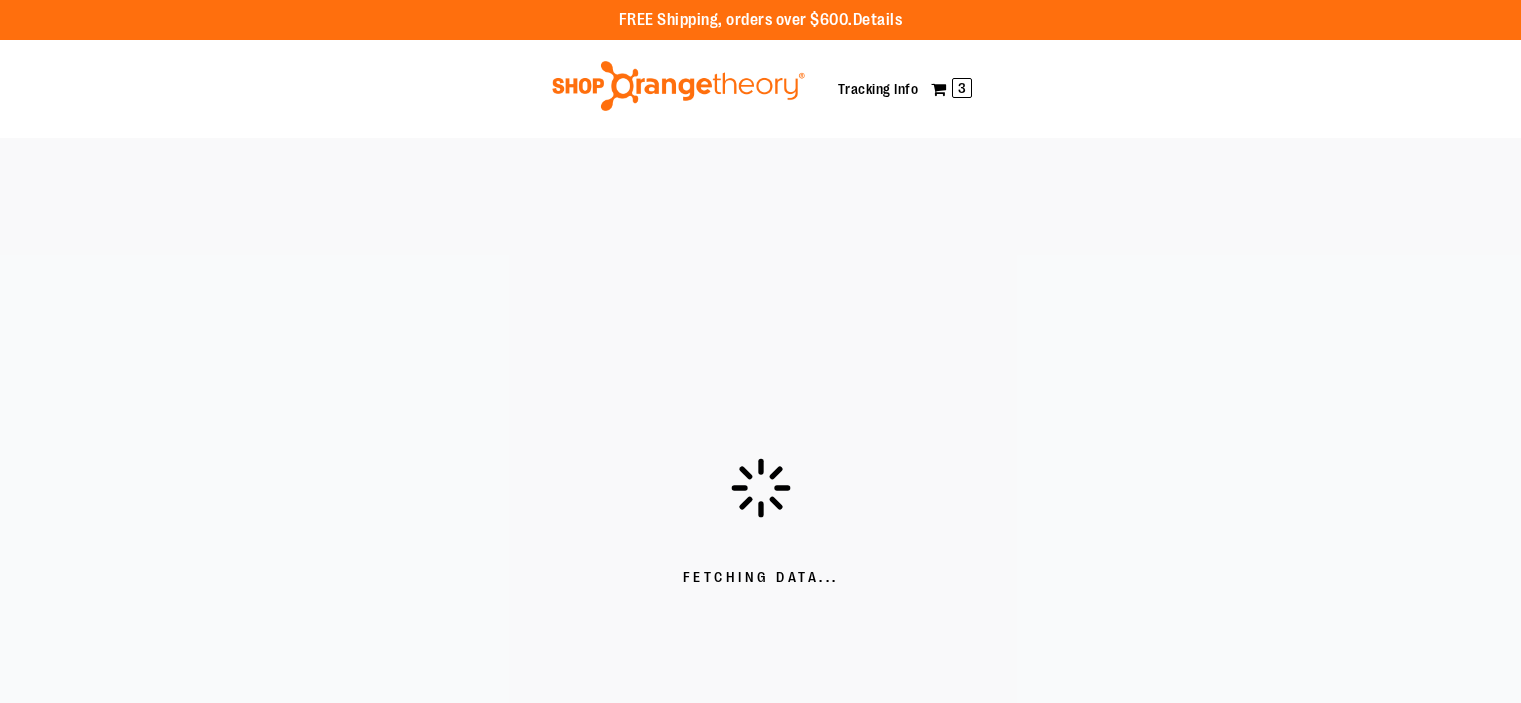 scroll, scrollTop: 0, scrollLeft: 0, axis: both 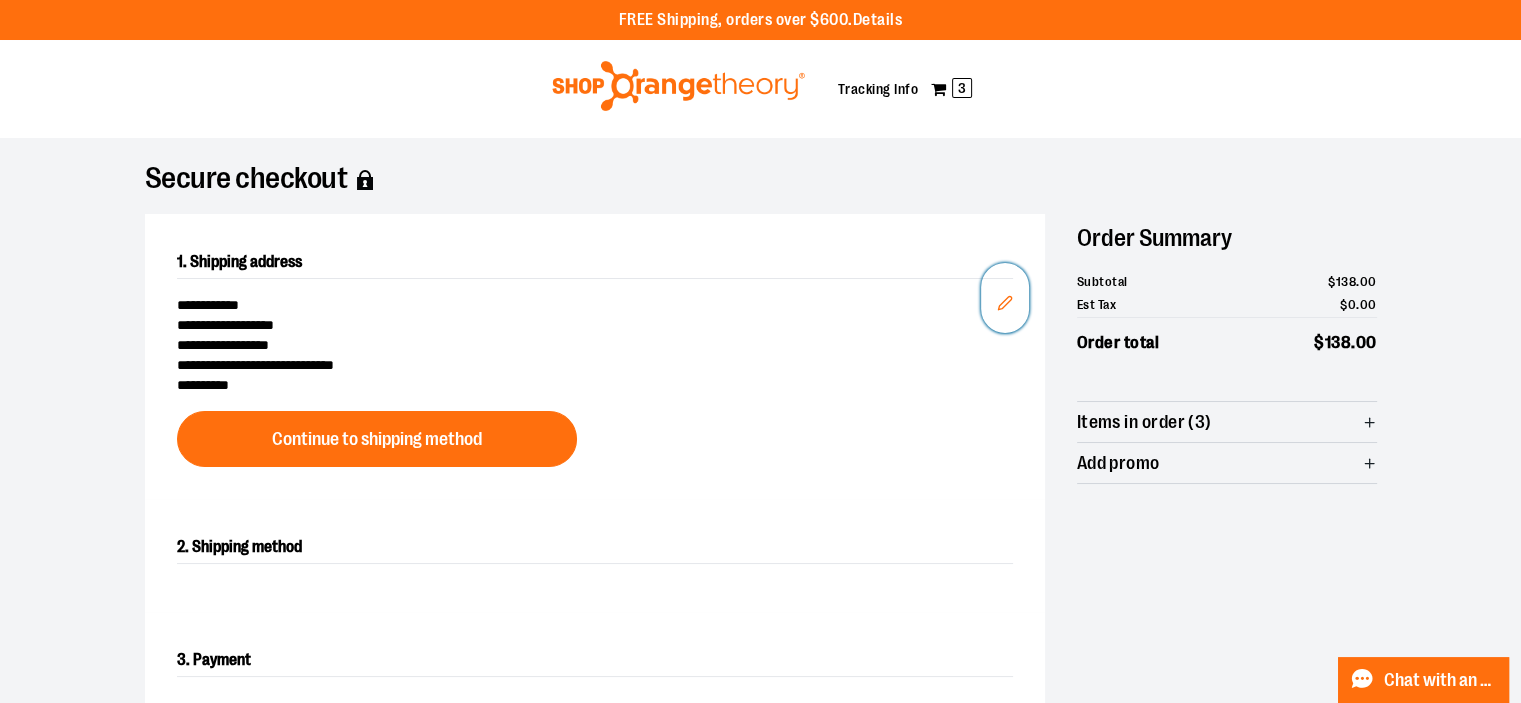 click 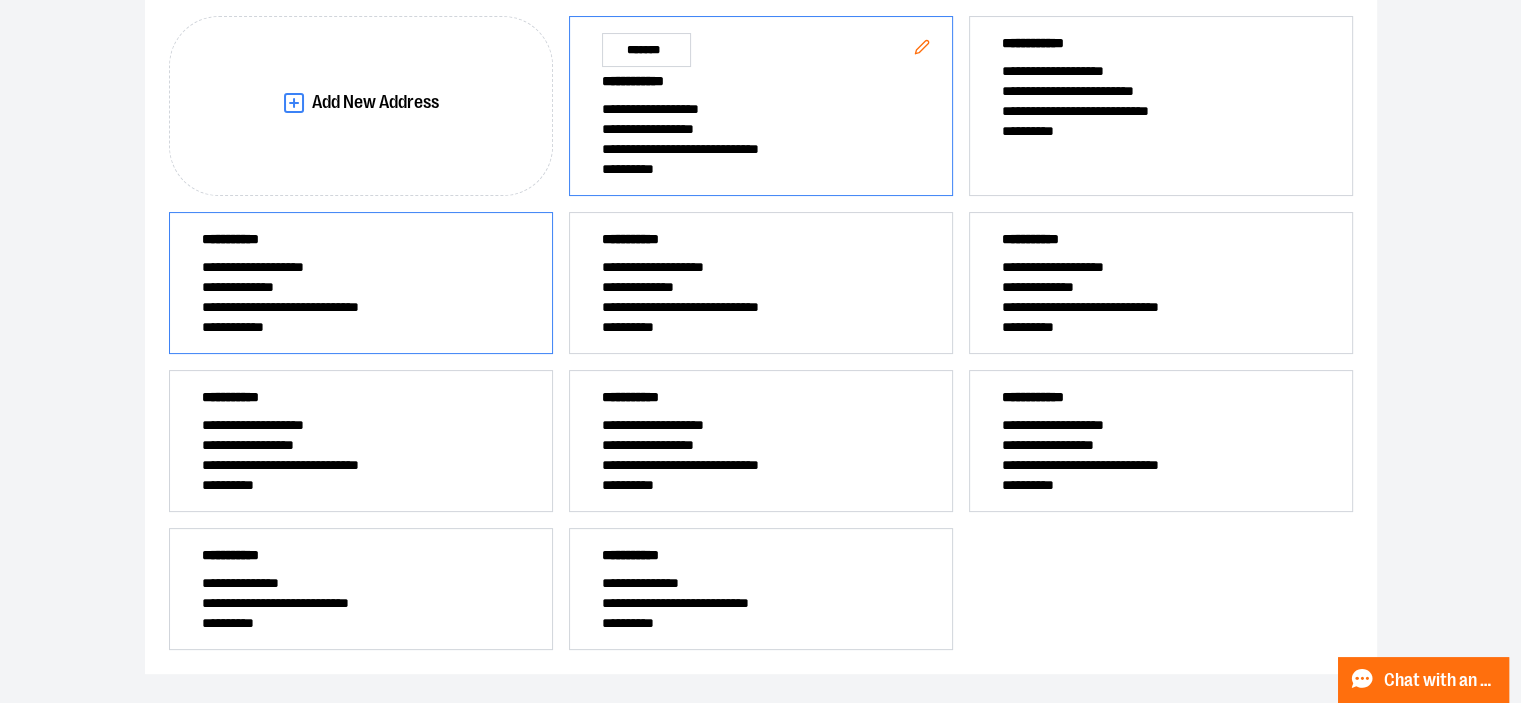 scroll, scrollTop: 336, scrollLeft: 0, axis: vertical 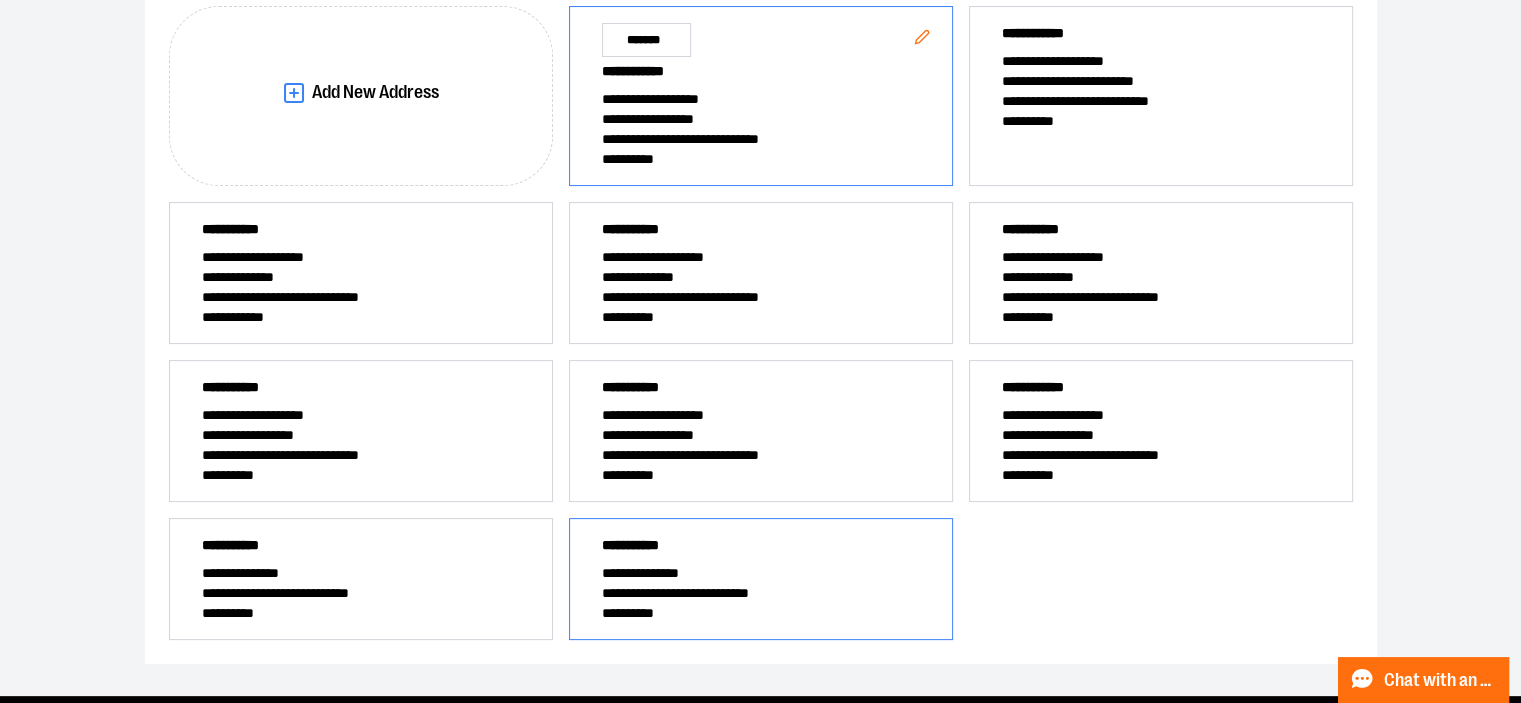 click on "**********" at bounding box center [761, 549] 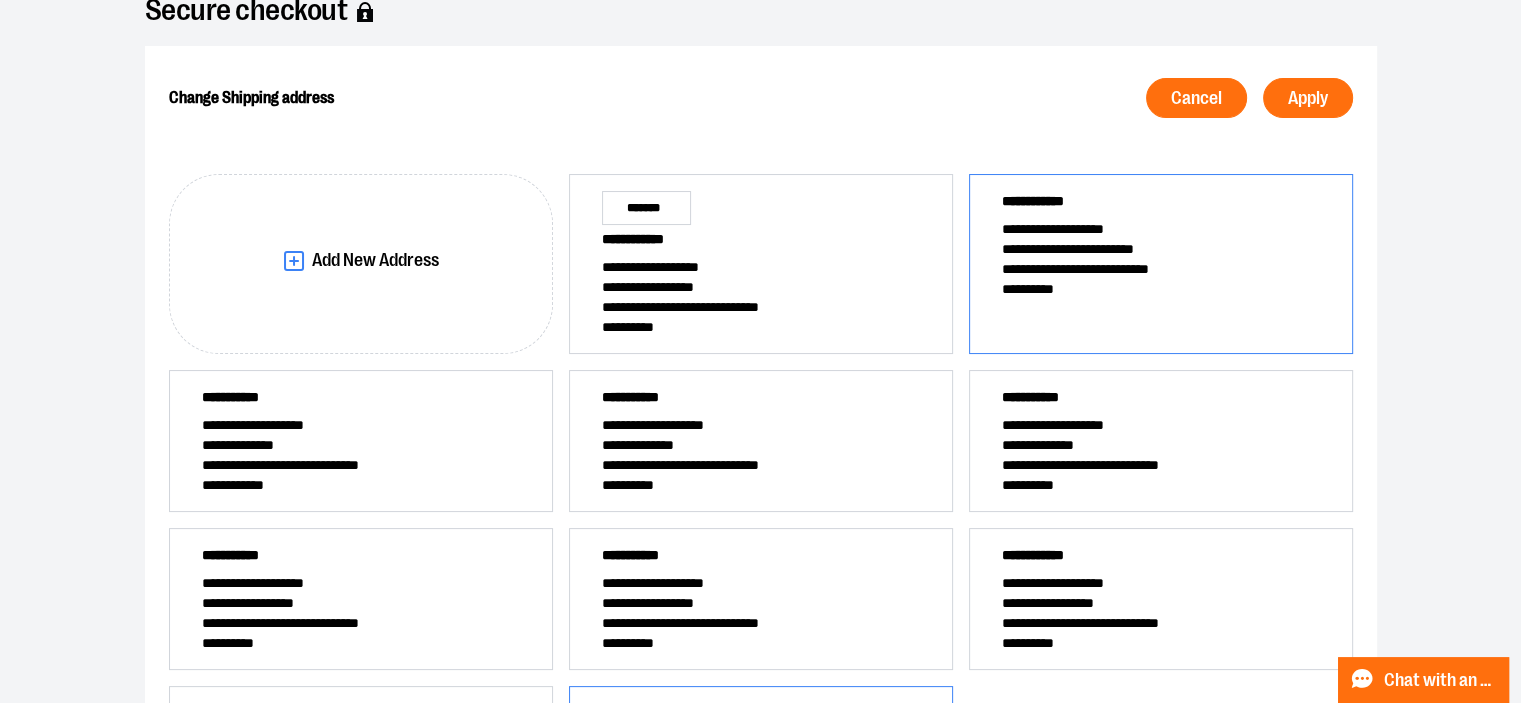scroll, scrollTop: 167, scrollLeft: 0, axis: vertical 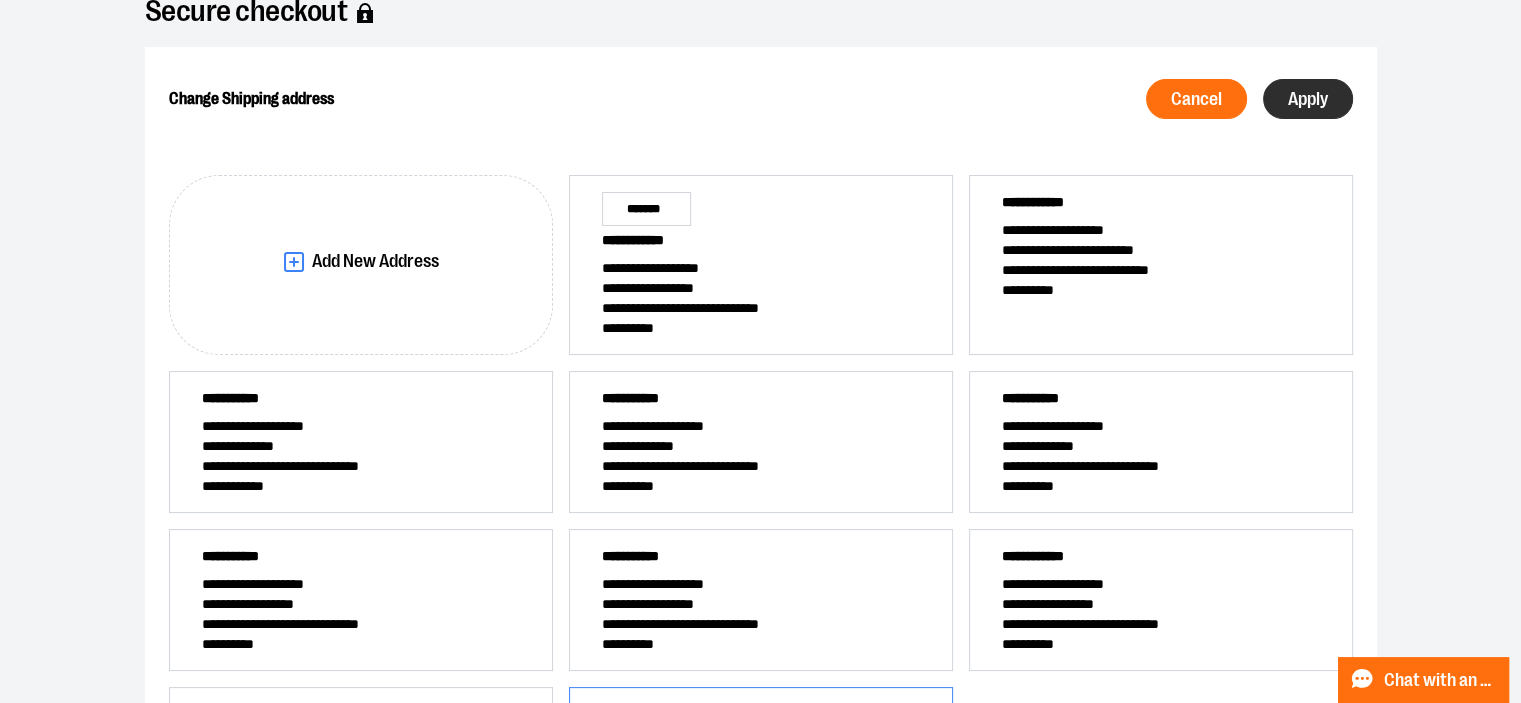 click on "Apply" at bounding box center (1308, 99) 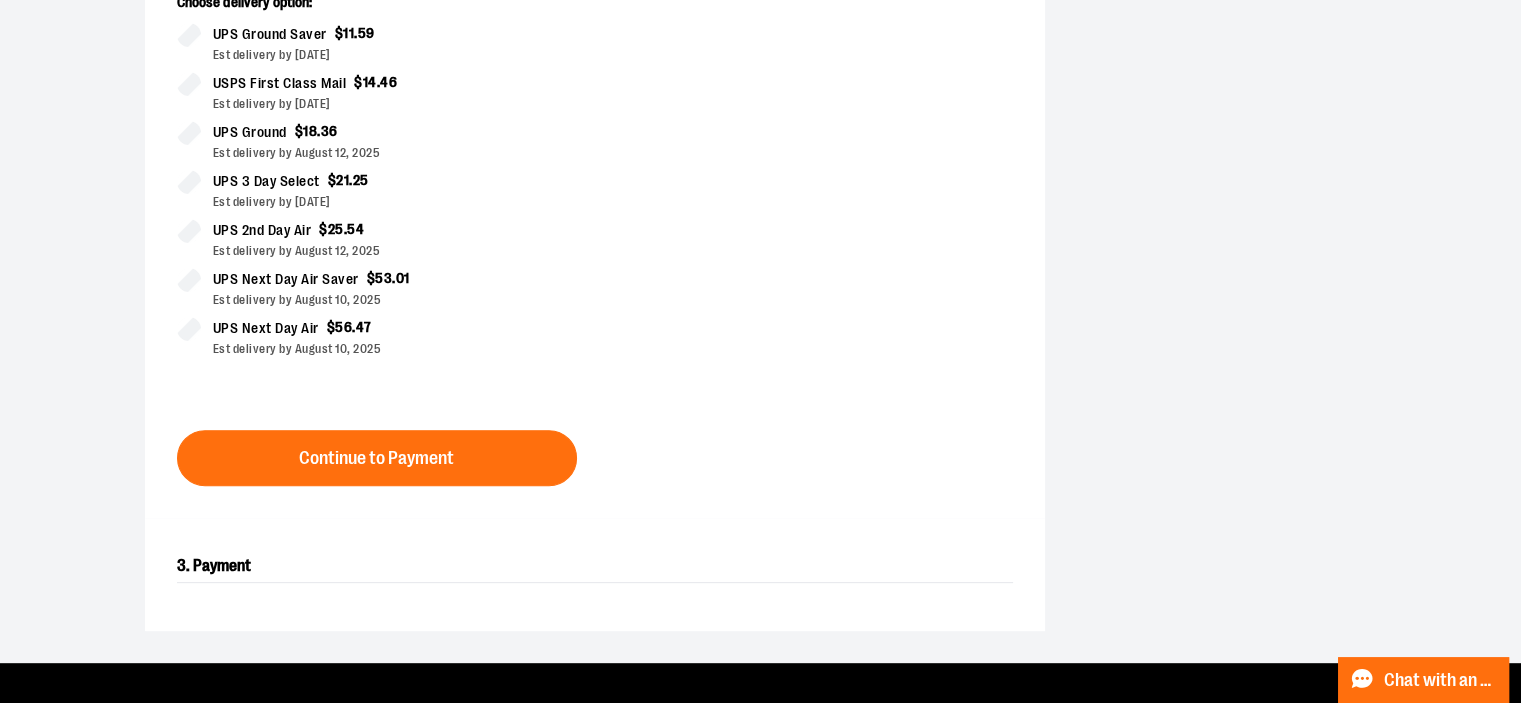 scroll, scrollTop: 583, scrollLeft: 0, axis: vertical 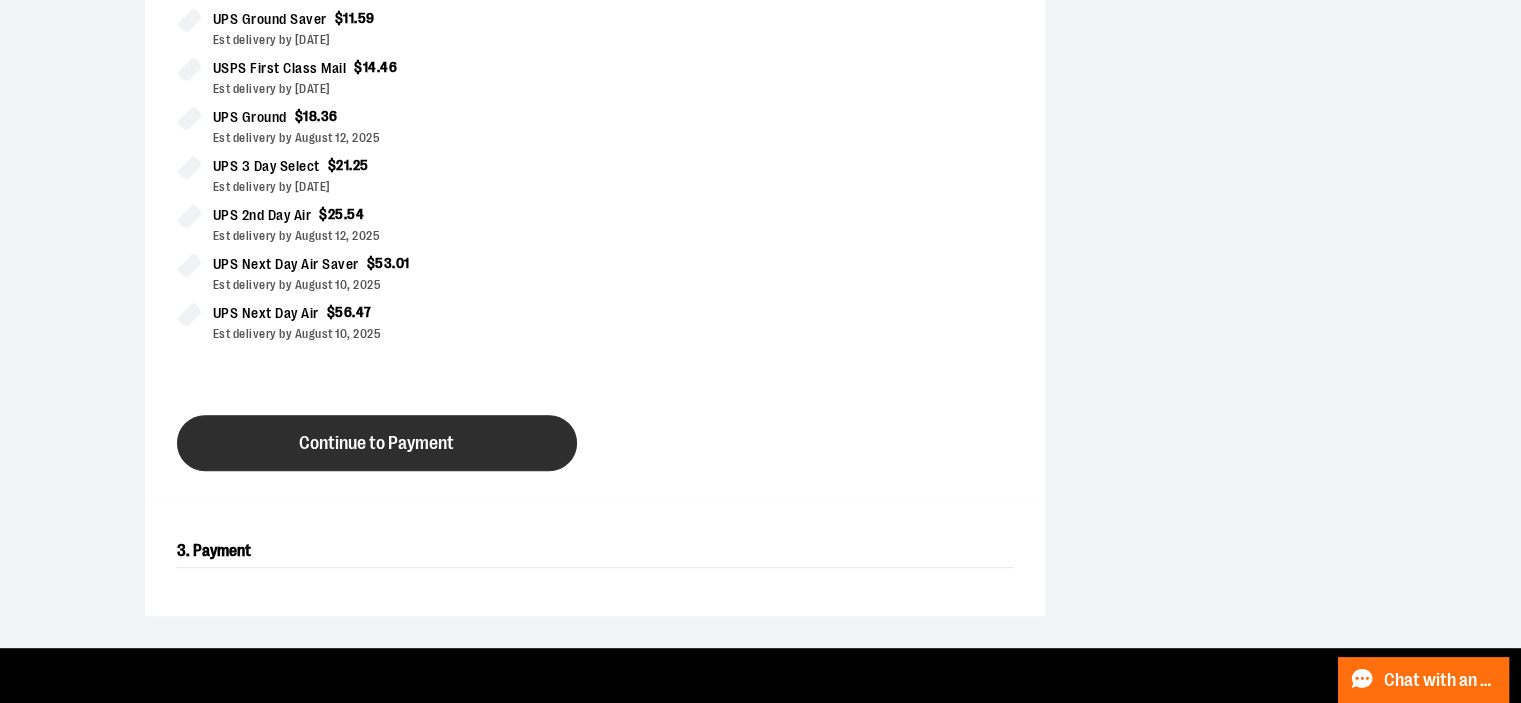 click on "Continue to Payment" at bounding box center (376, 443) 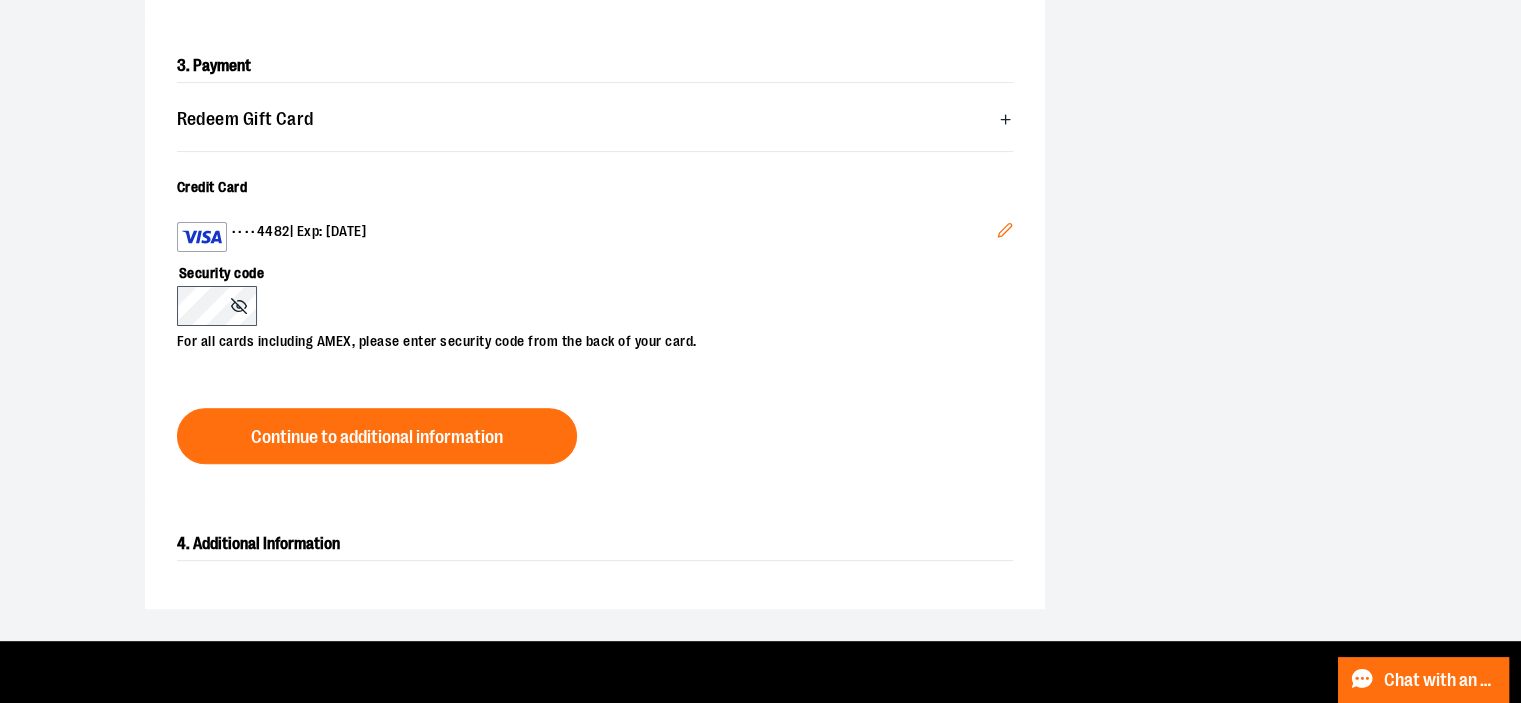 click 